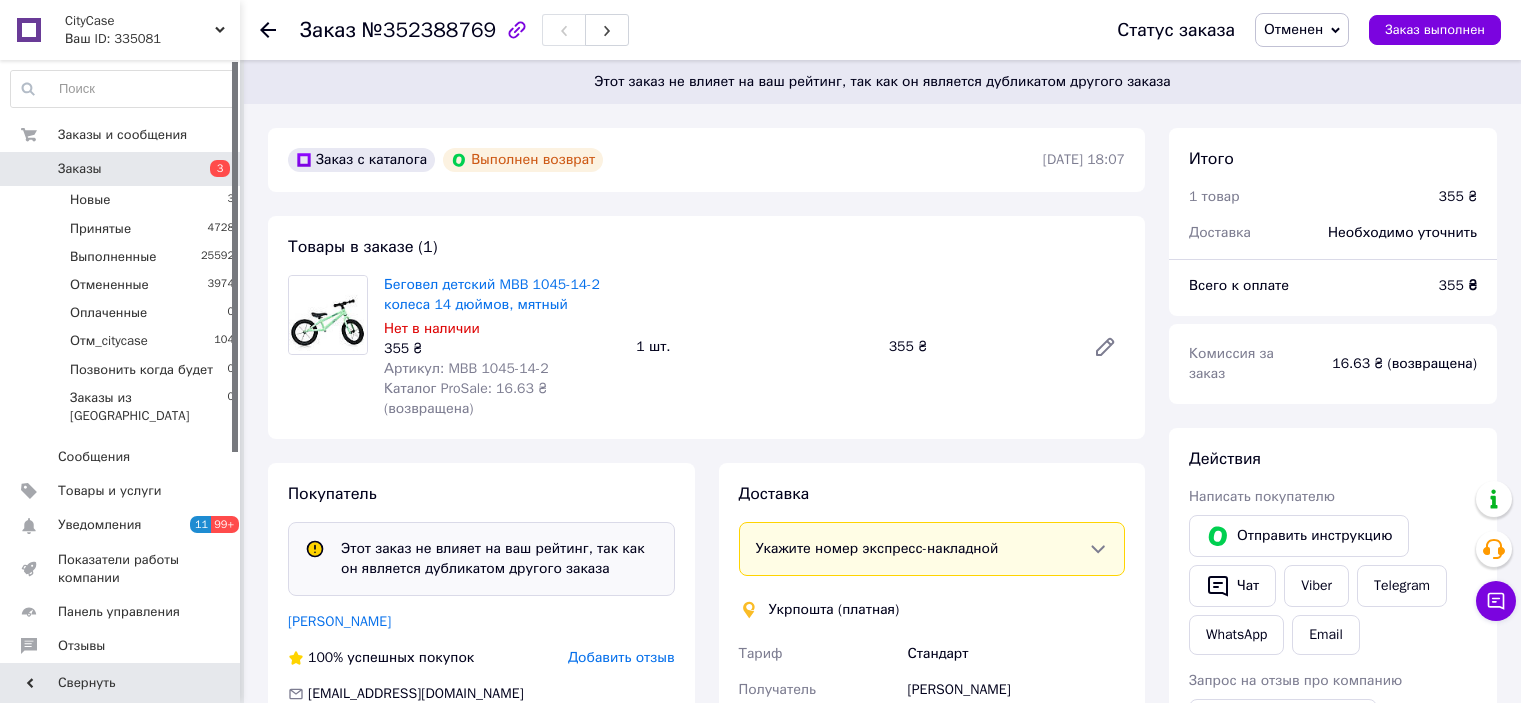 scroll, scrollTop: 0, scrollLeft: 0, axis: both 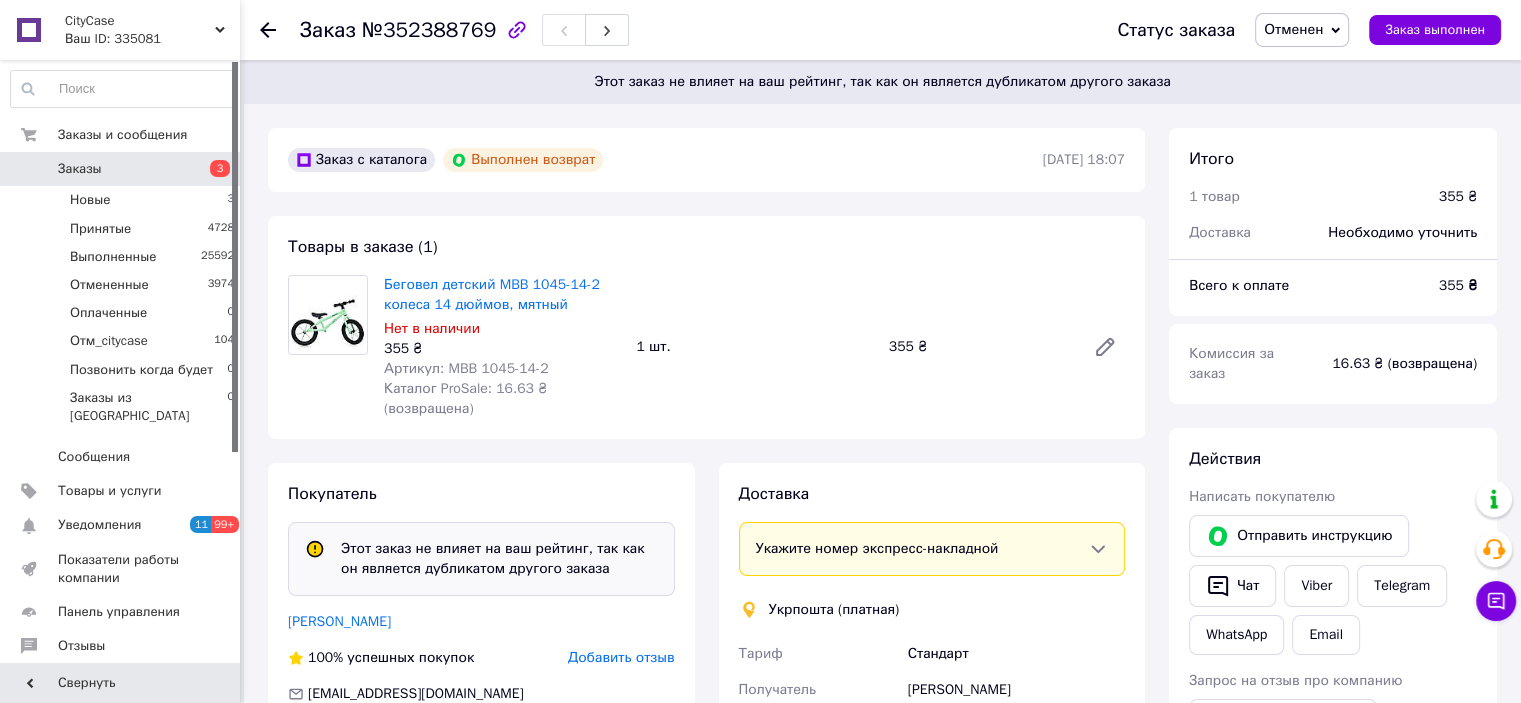 click on "Заказы" at bounding box center (121, 169) 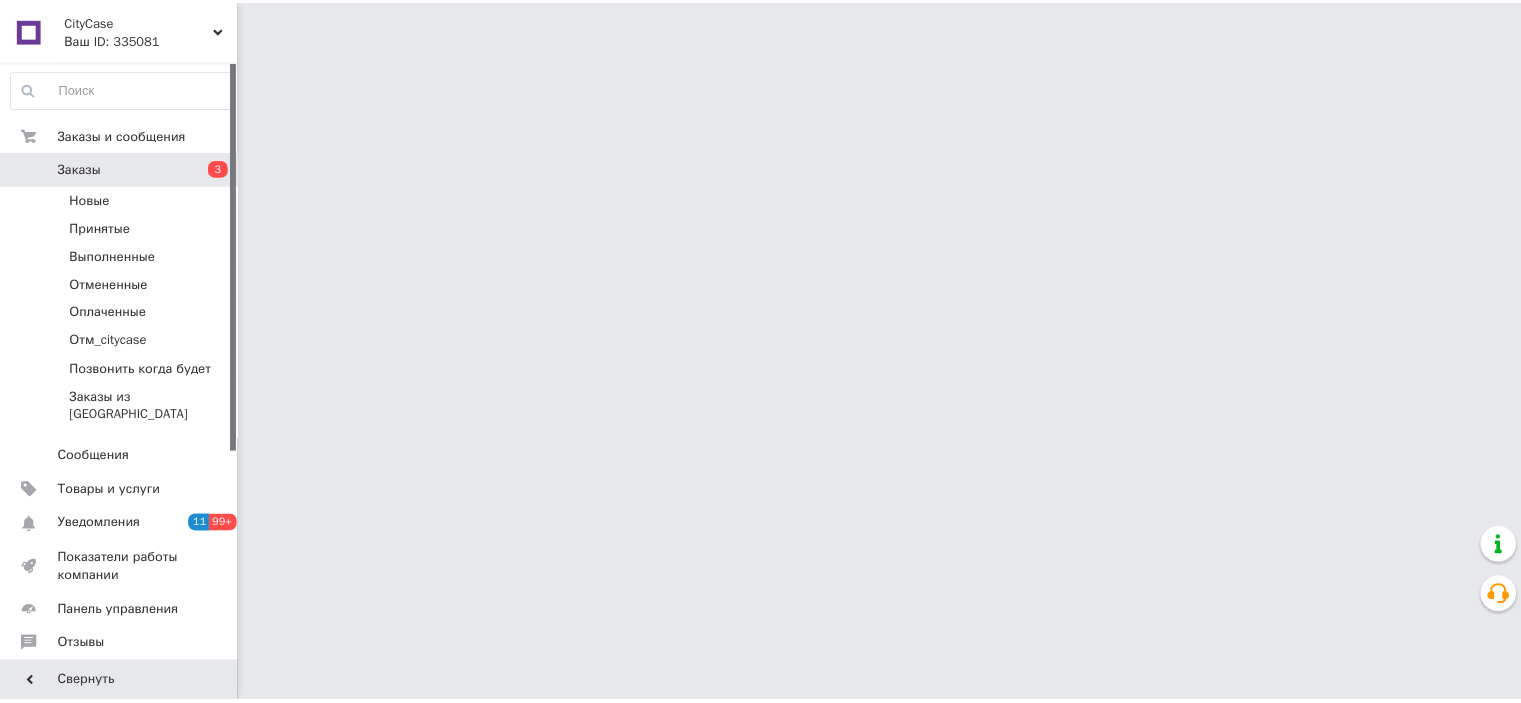scroll, scrollTop: 0, scrollLeft: 0, axis: both 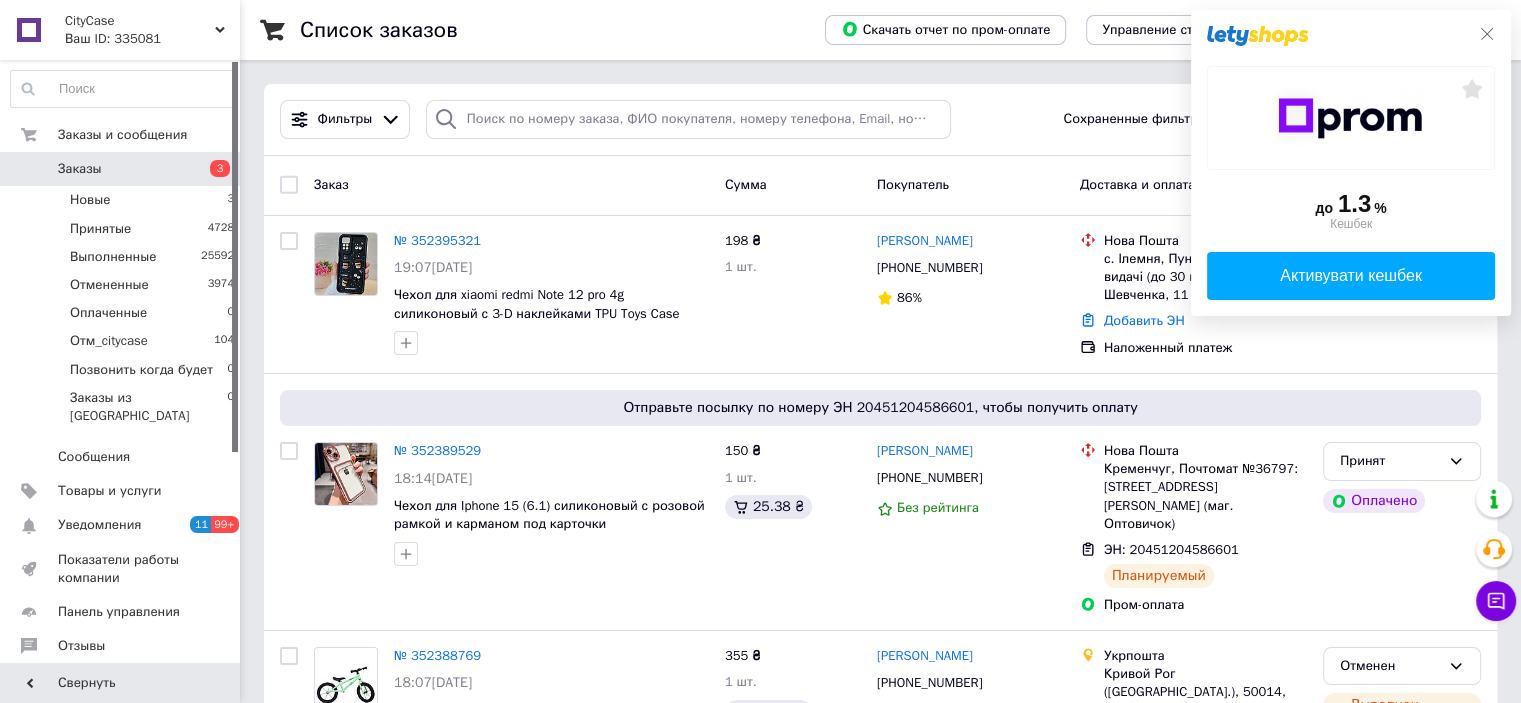 click 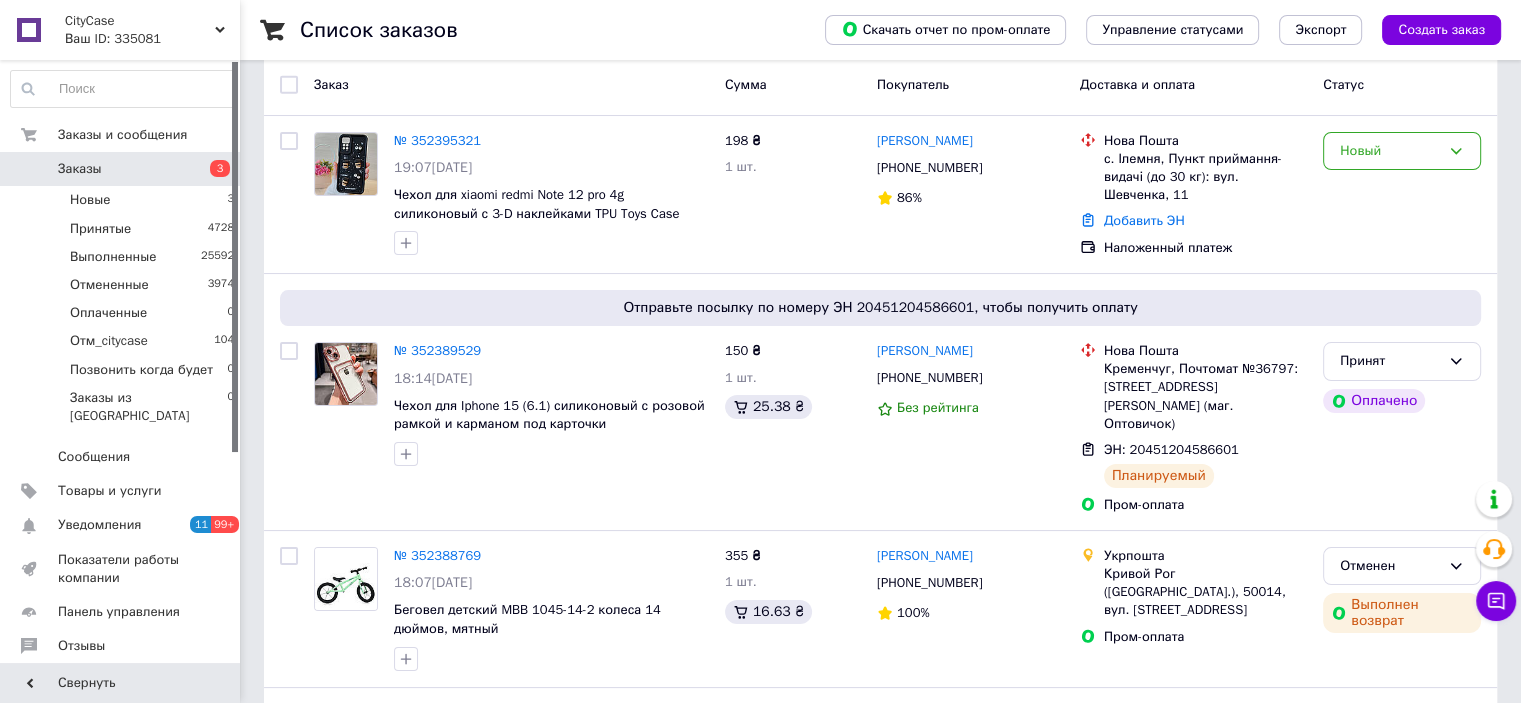 scroll, scrollTop: 0, scrollLeft: 0, axis: both 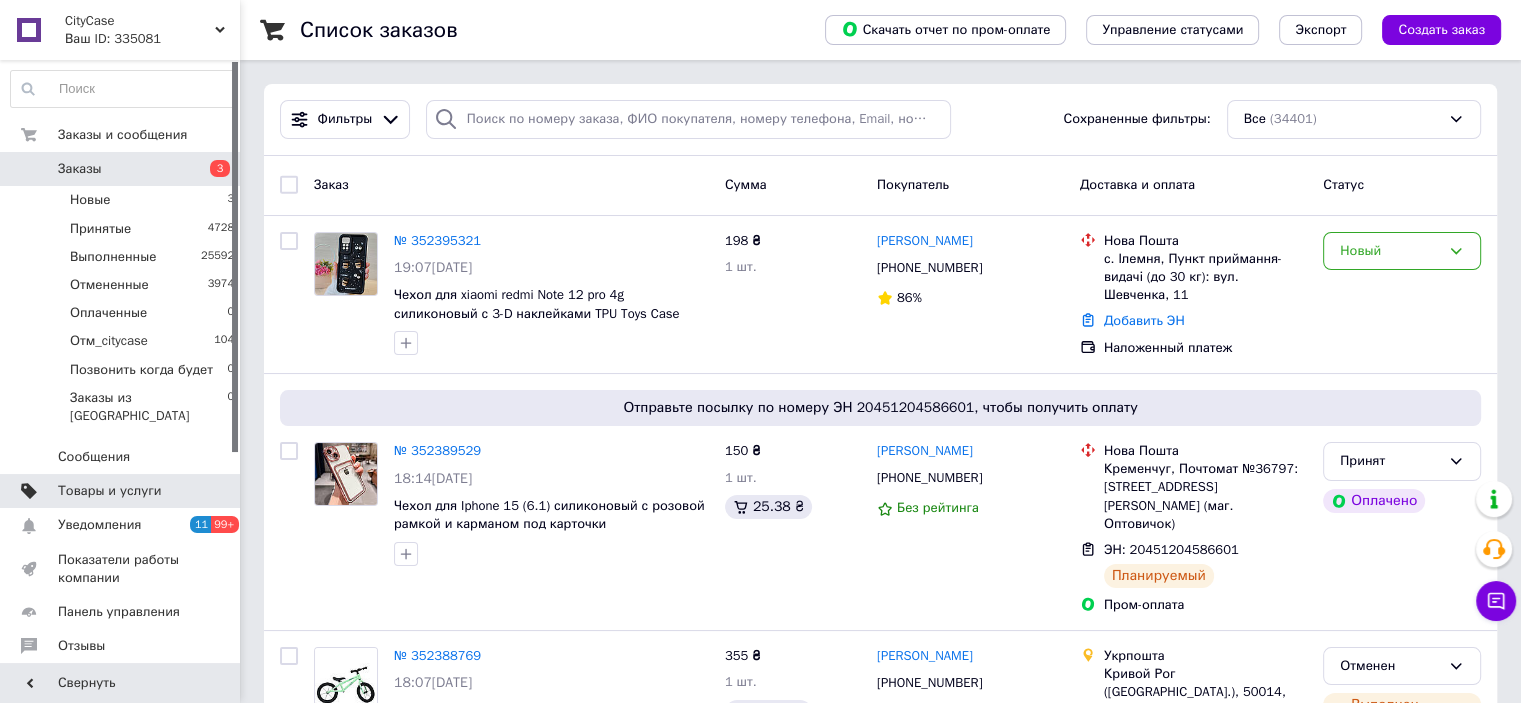 click on "Товары и услуги" at bounding box center (110, 491) 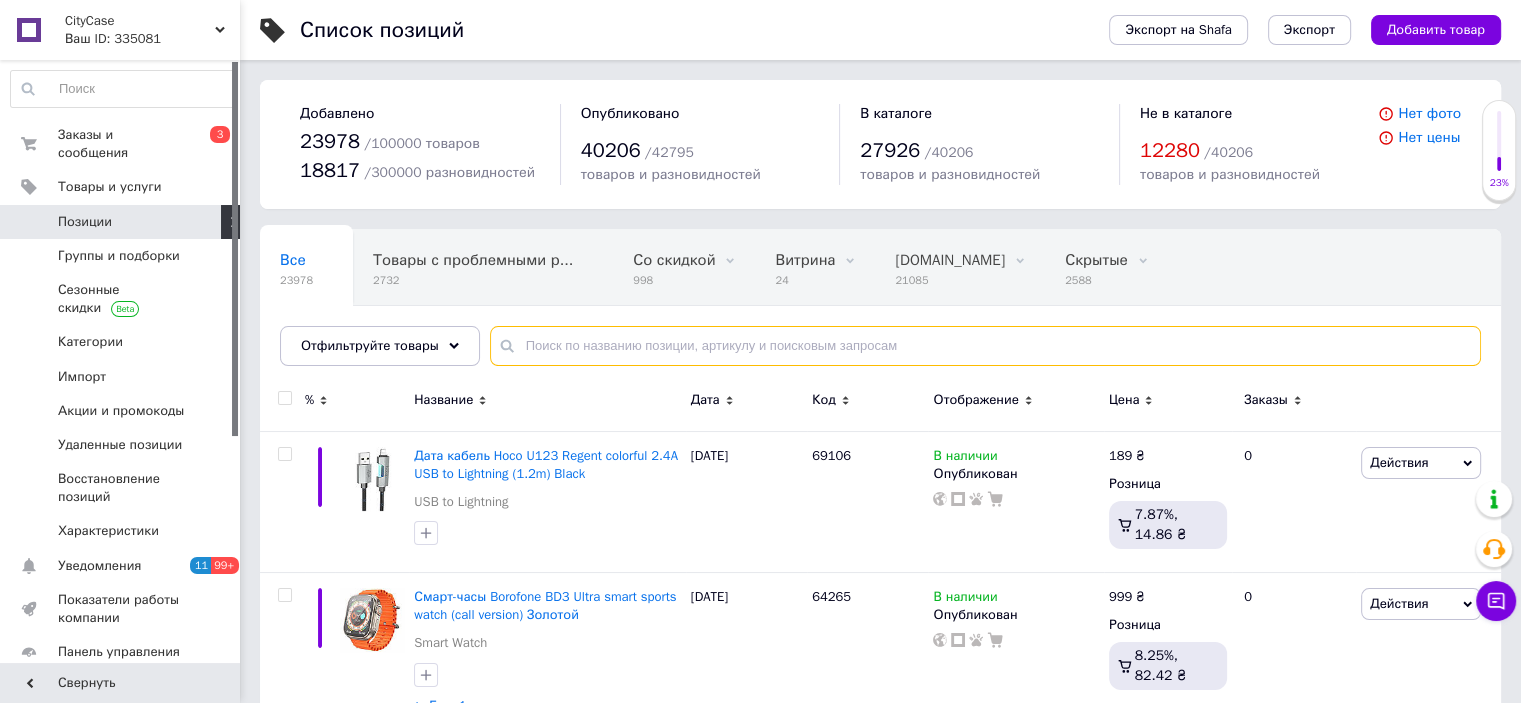 click at bounding box center (985, 346) 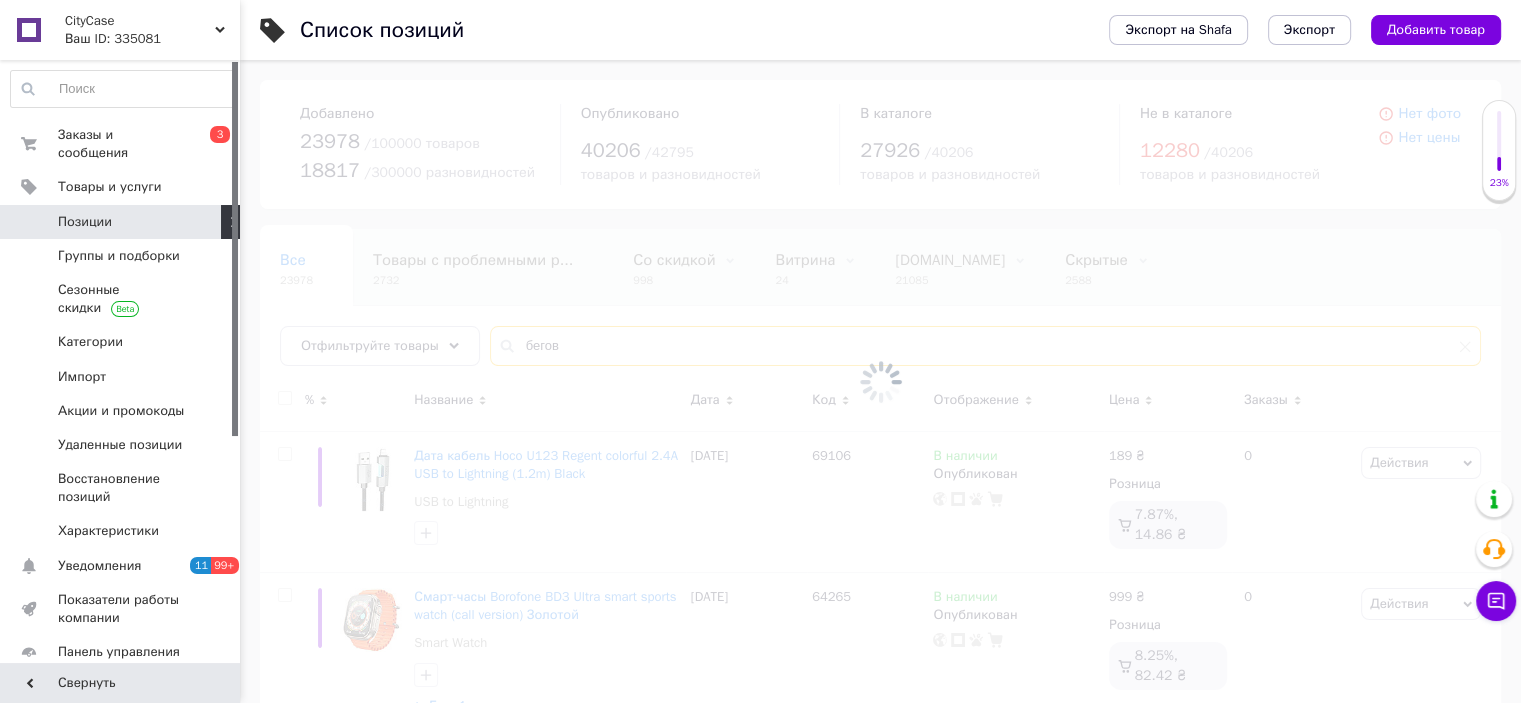 type on "бегов" 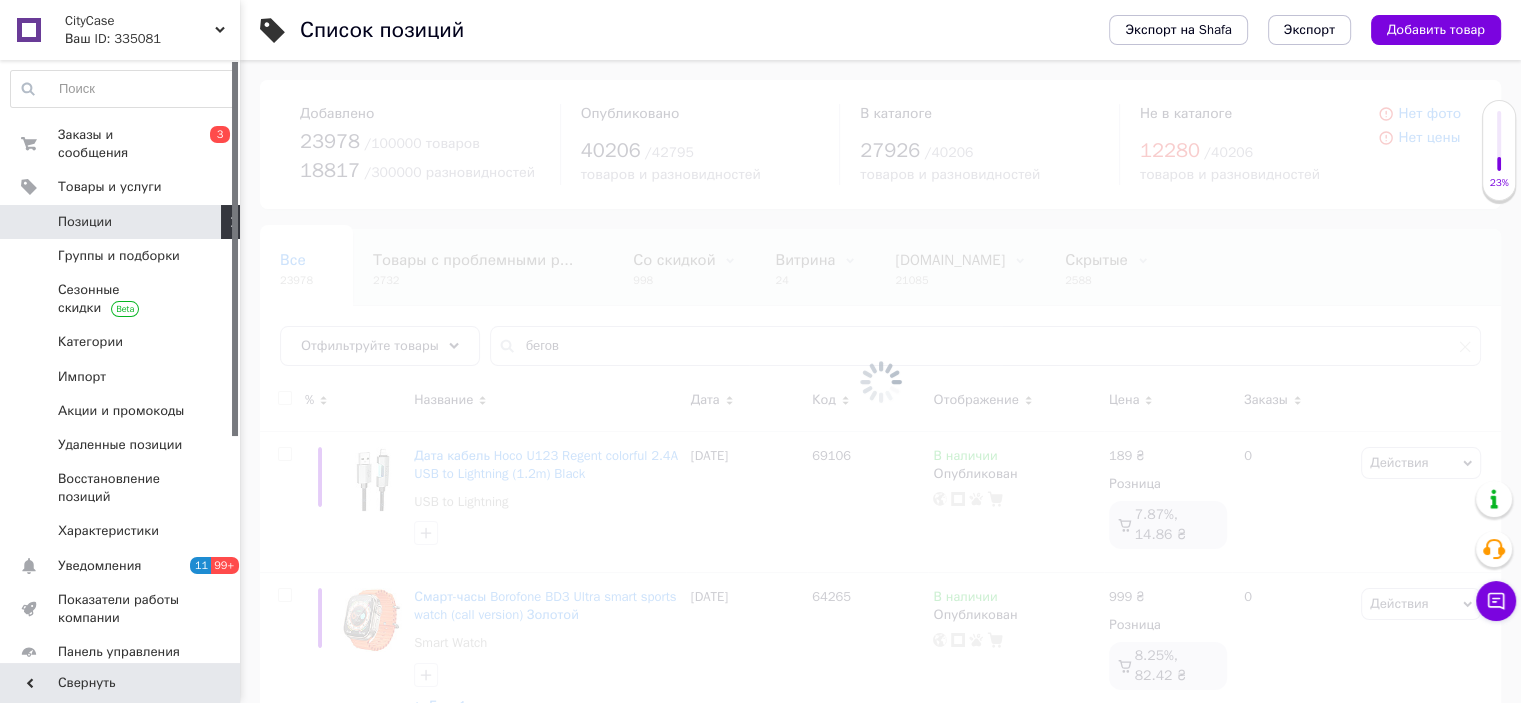 click at bounding box center [880, 381] 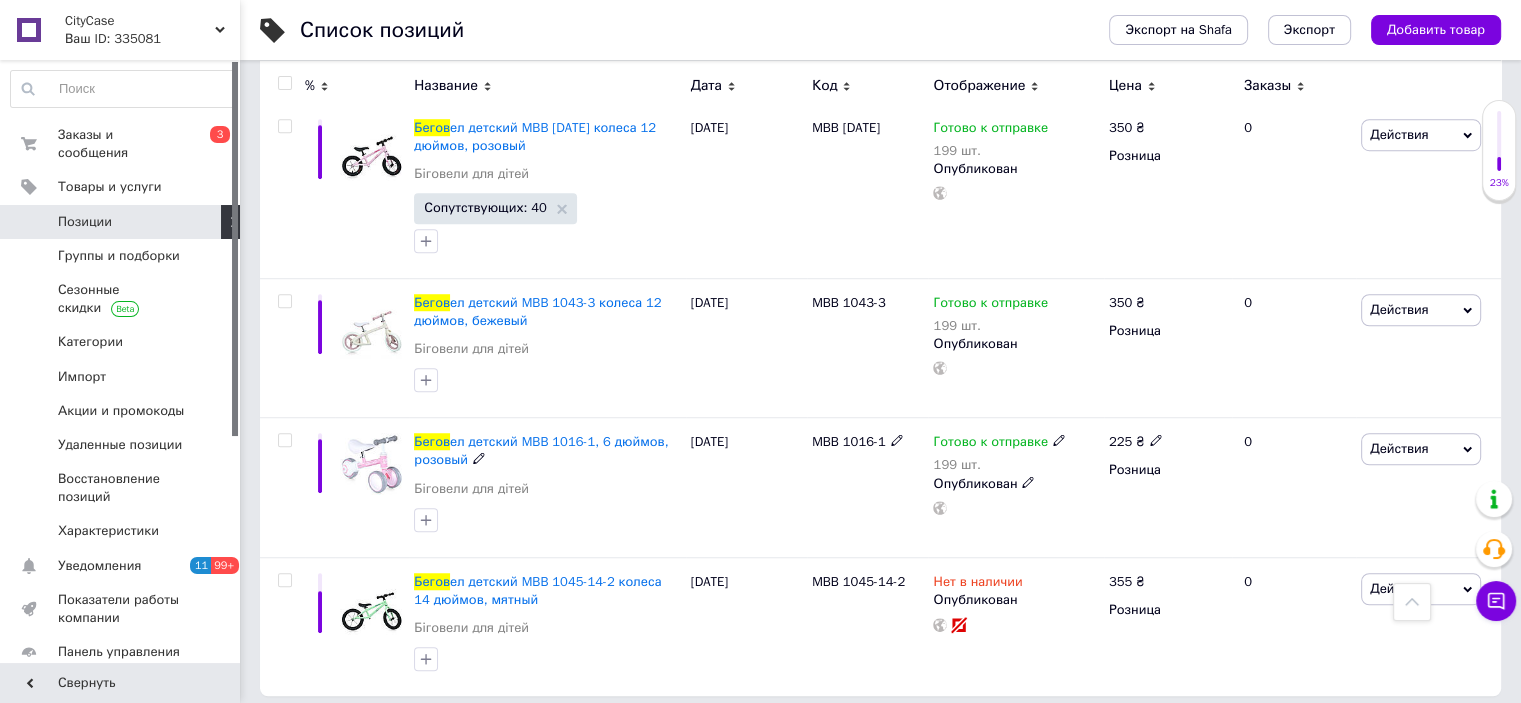 scroll, scrollTop: 9061, scrollLeft: 0, axis: vertical 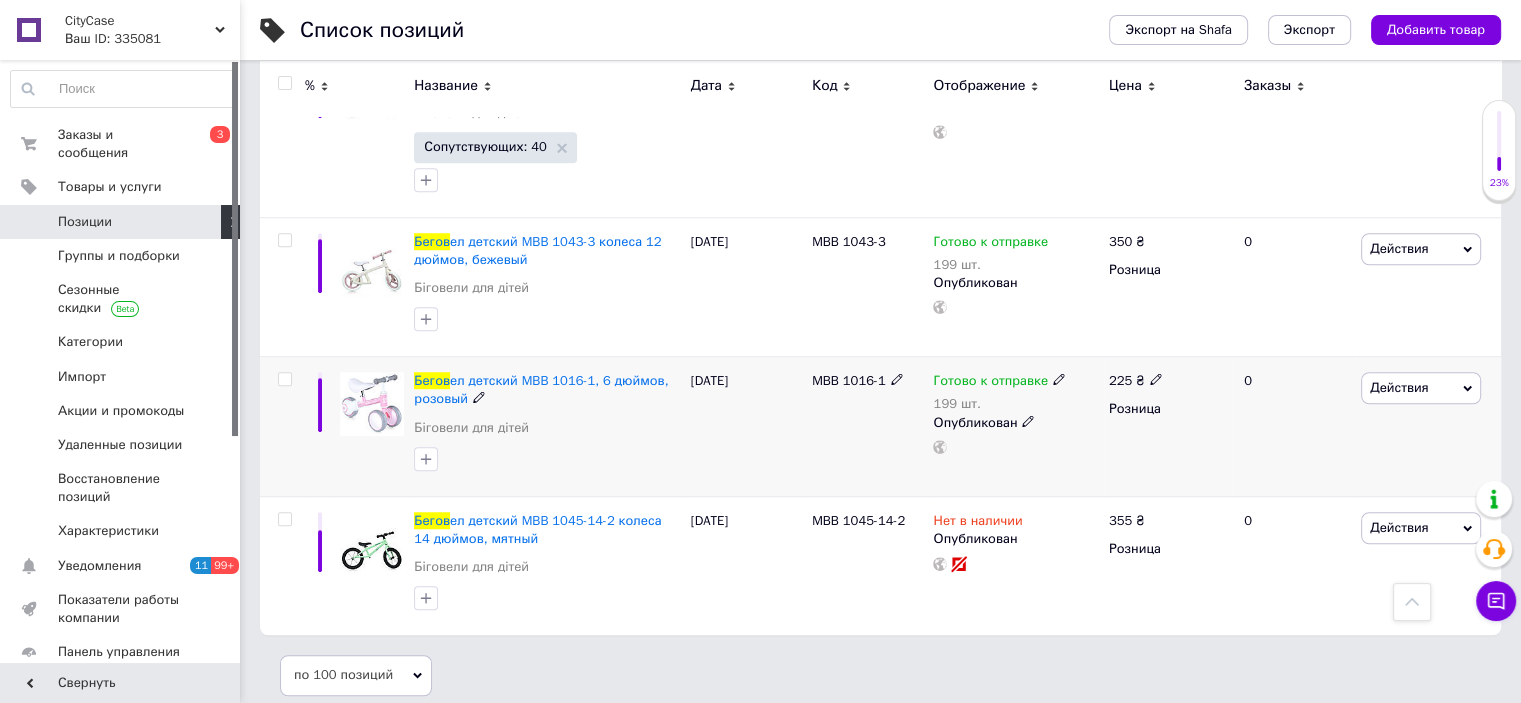 click 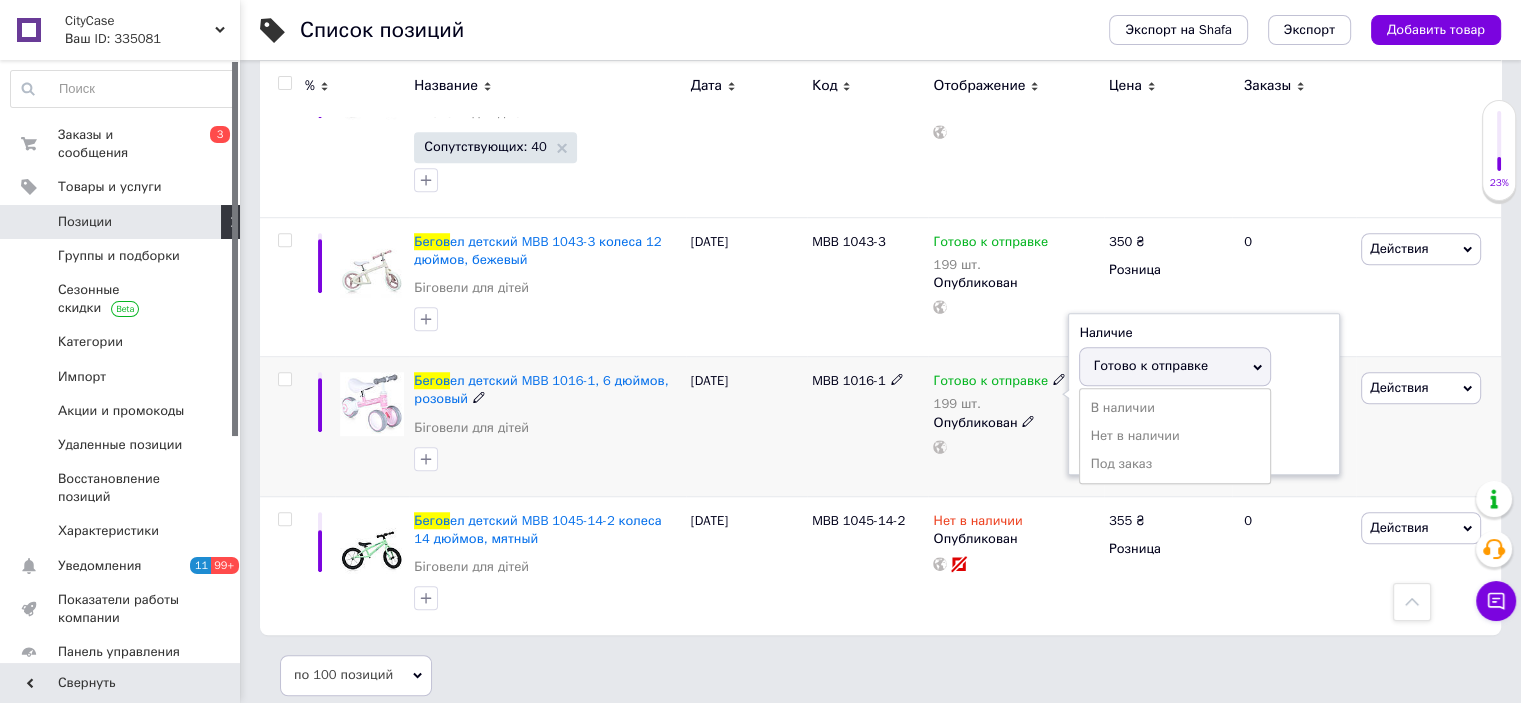 click on "Нет в наличии" at bounding box center (1175, 436) 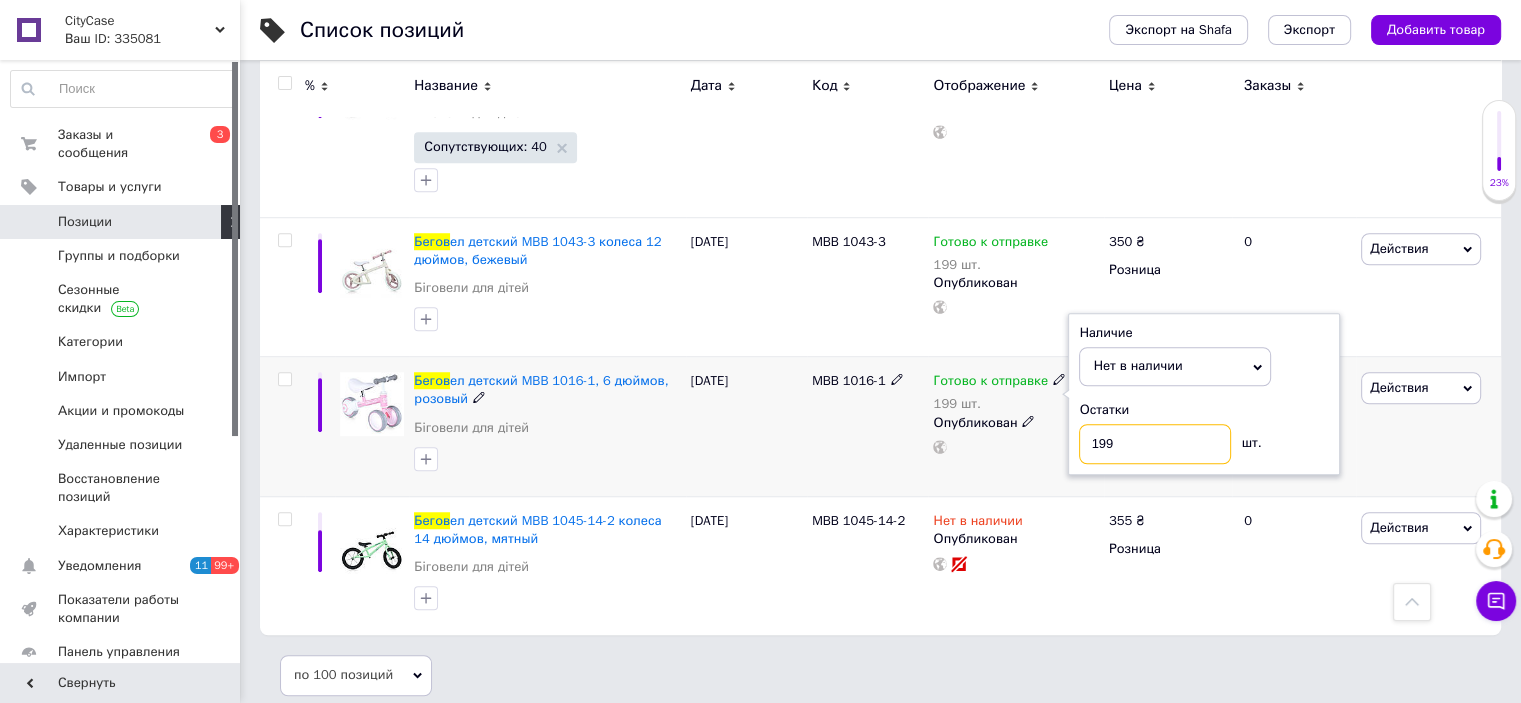 click on "199" at bounding box center (1155, 444) 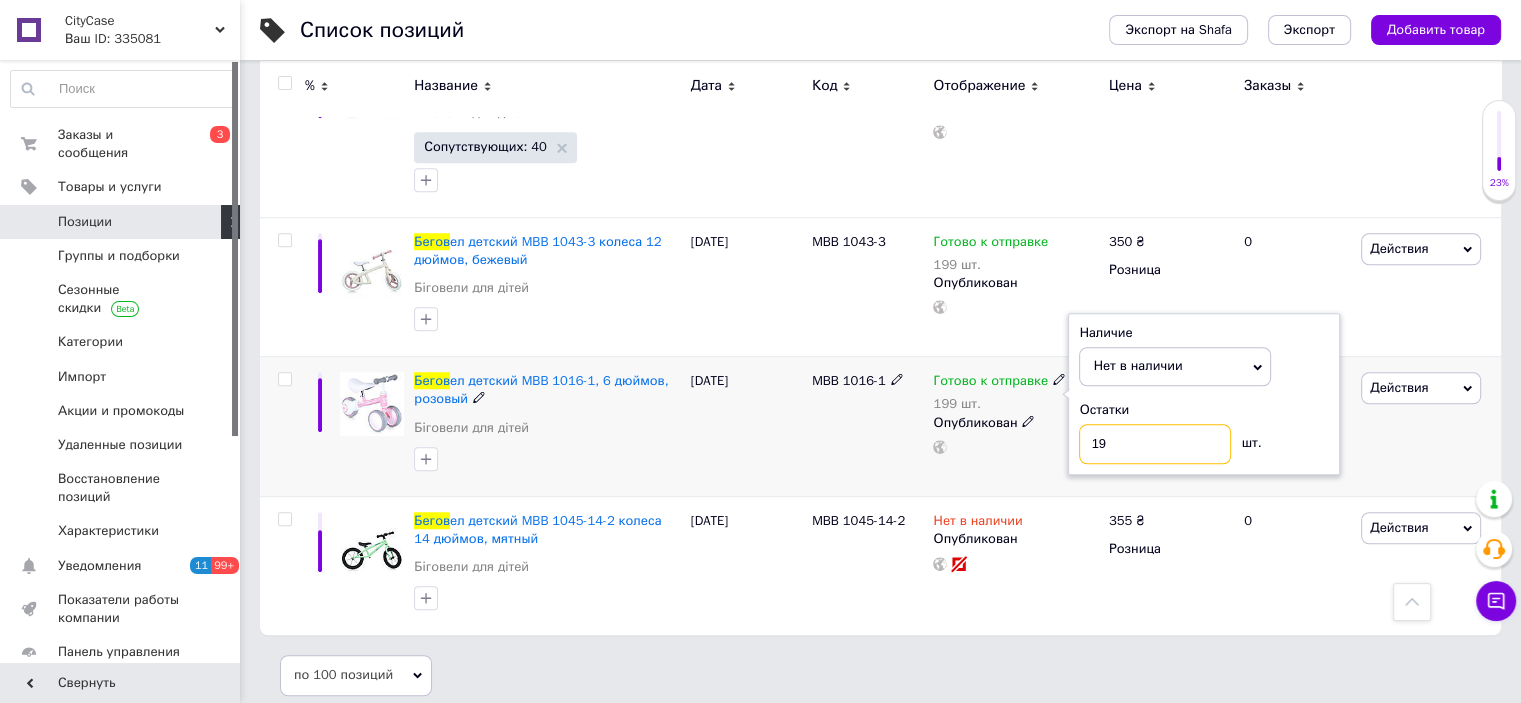 type on "1" 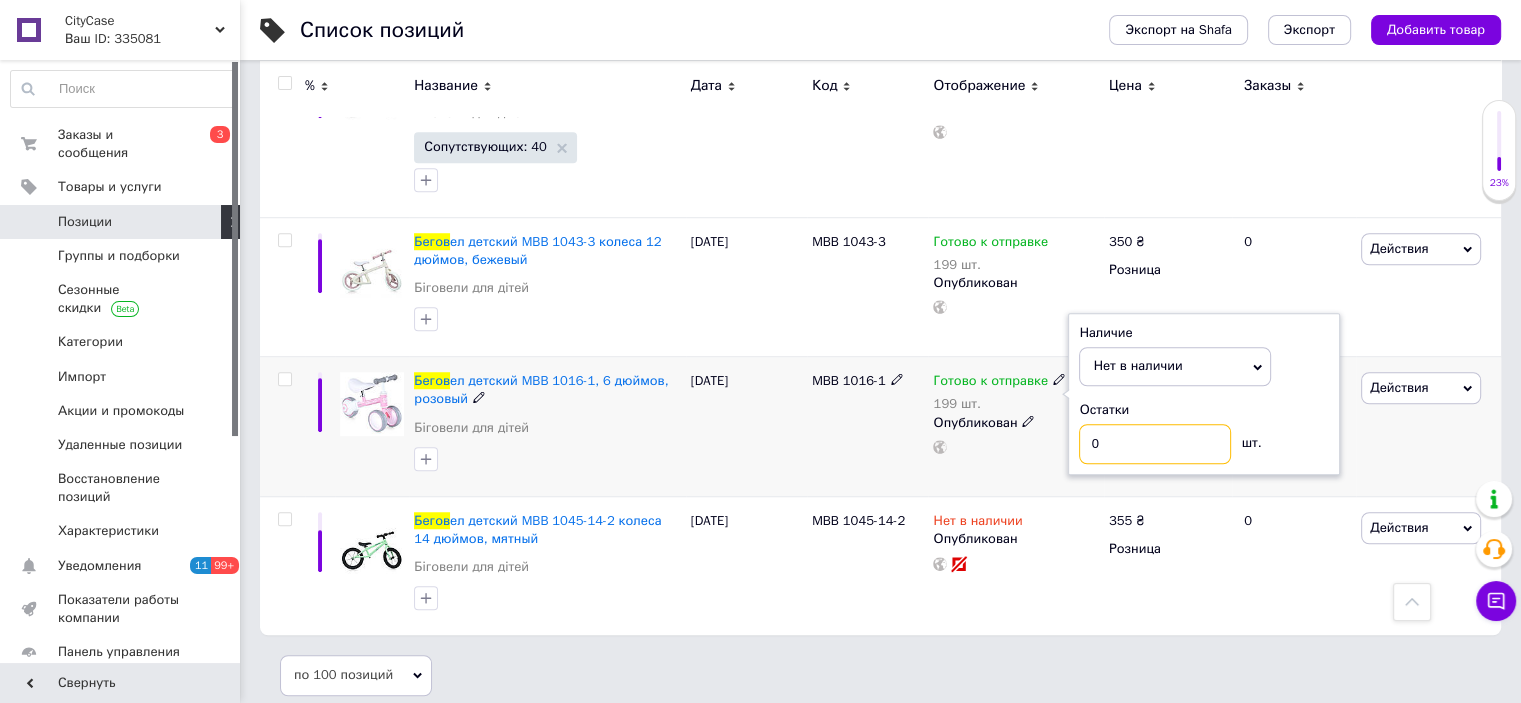 type on "0" 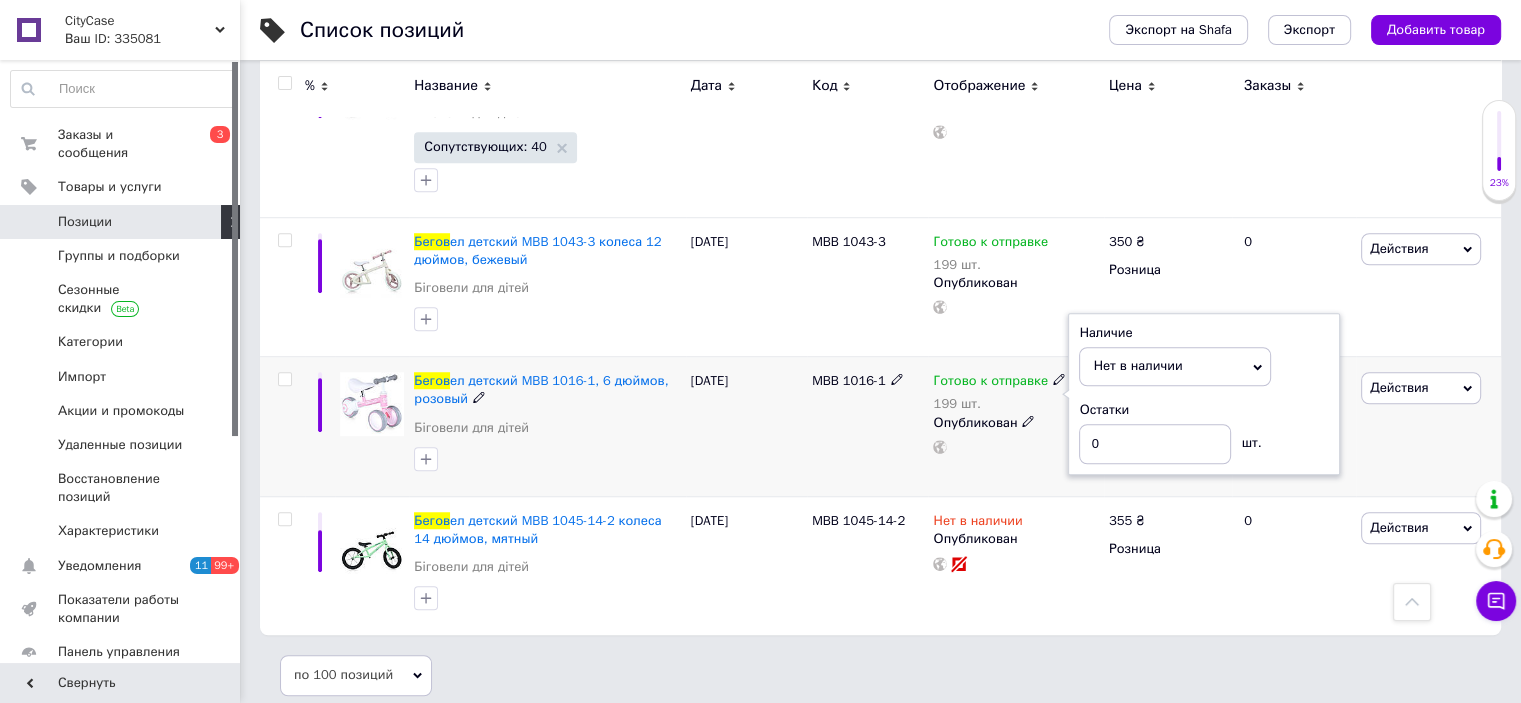 click on "MBB 1016-1" at bounding box center (867, 427) 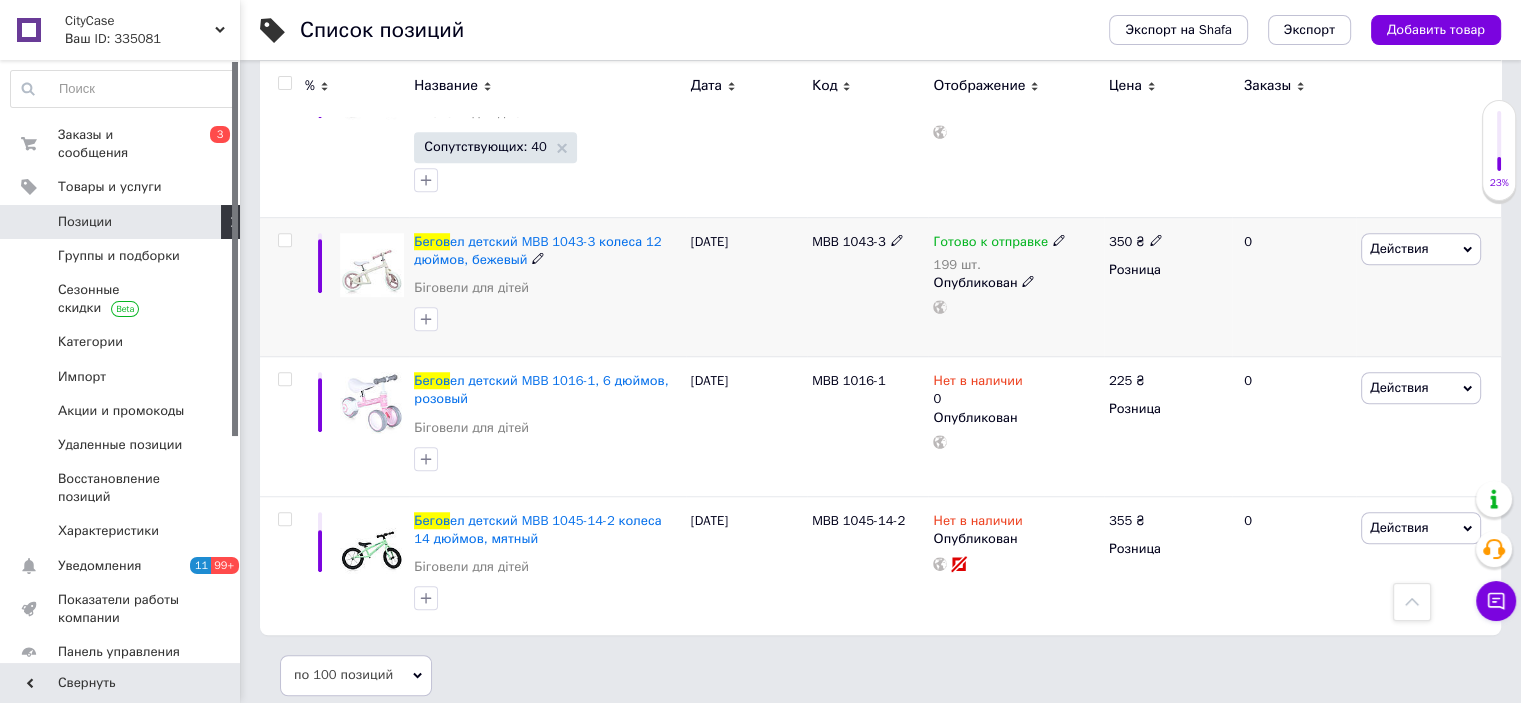 click 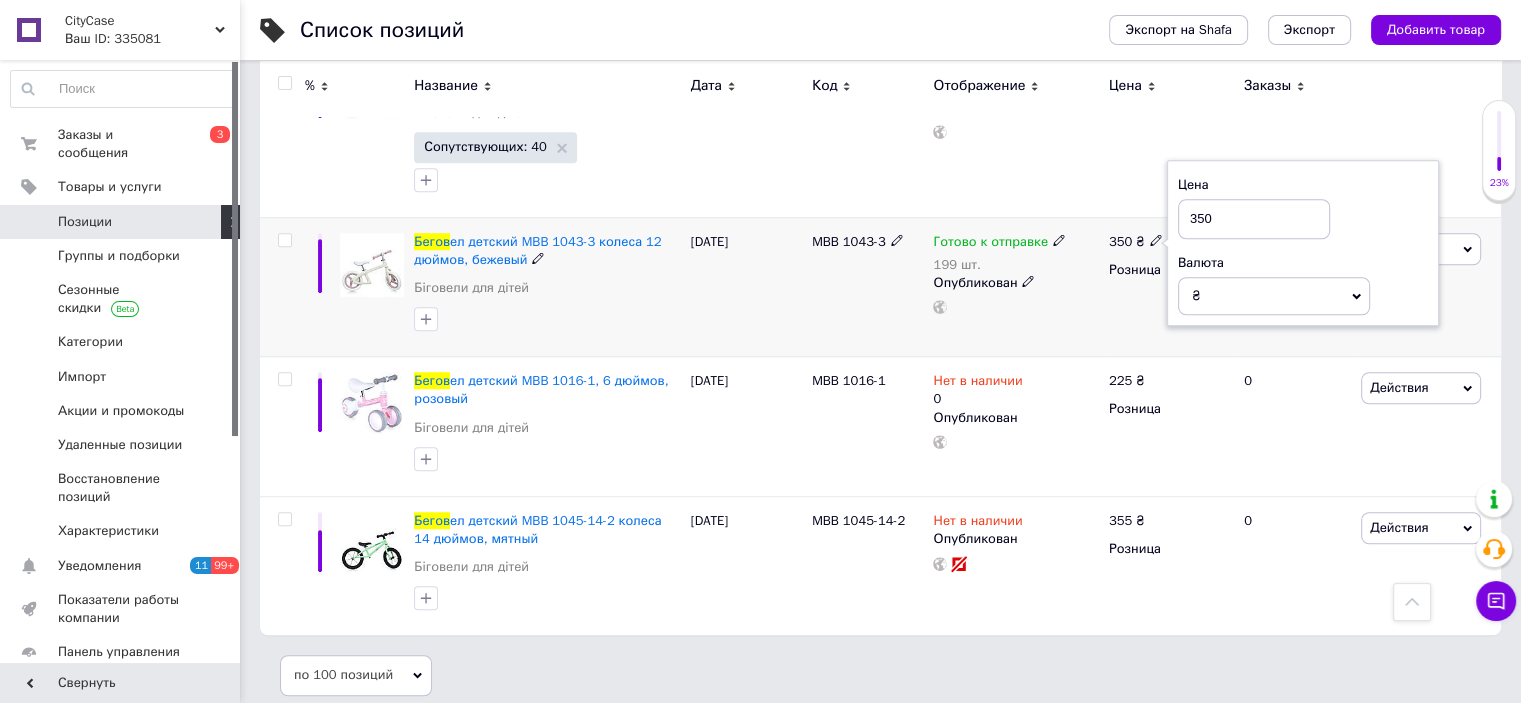 click on "Опубликован" at bounding box center [1015, 283] 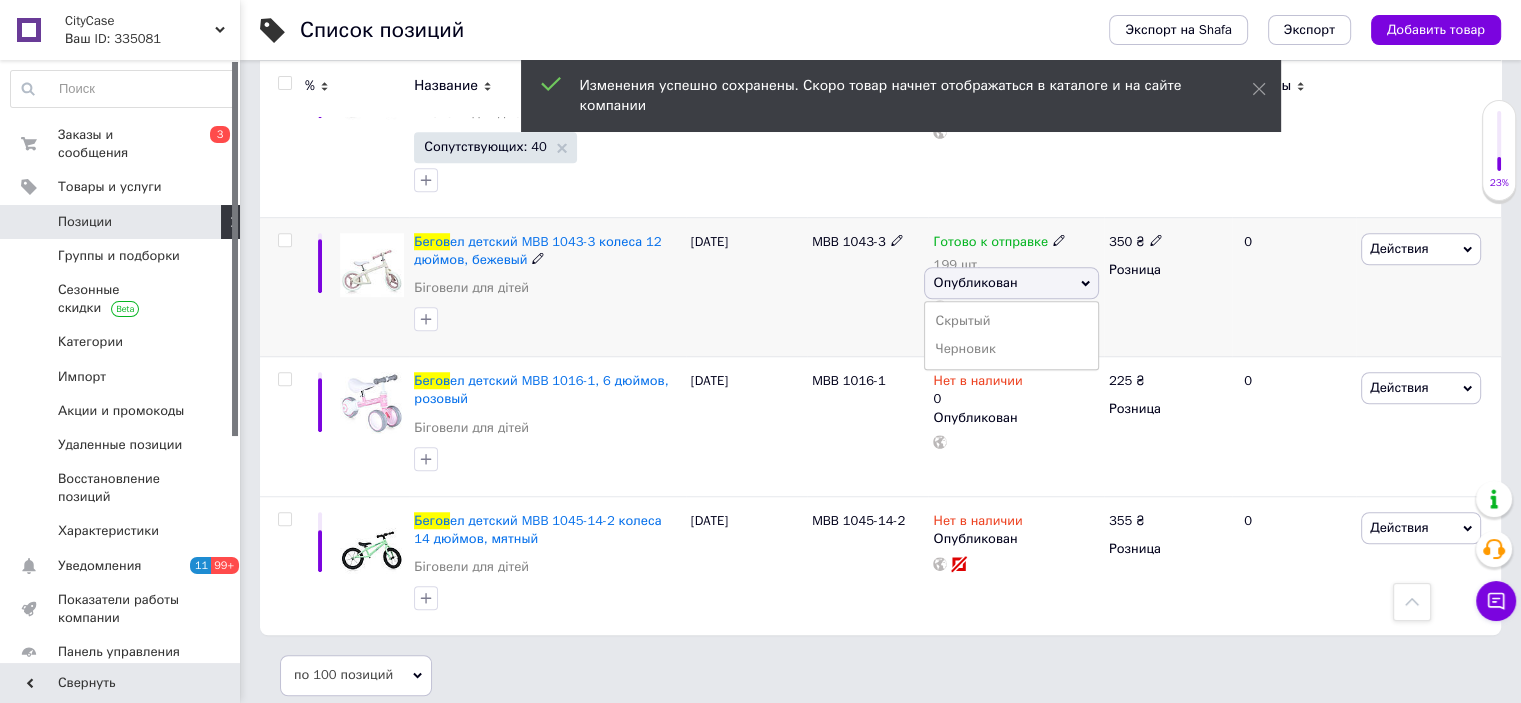 click at bounding box center [1059, 239] 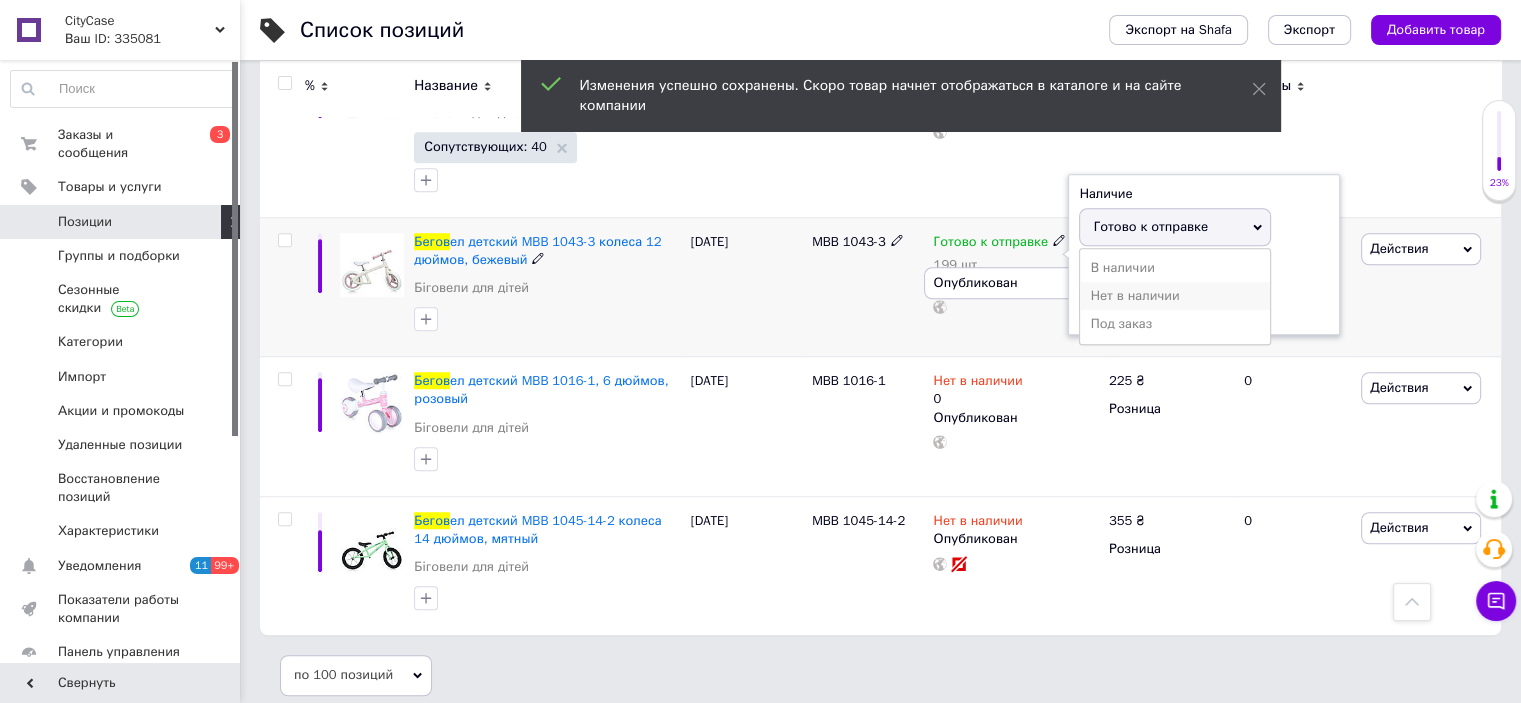 click on "Нет в наличии" at bounding box center [1175, 296] 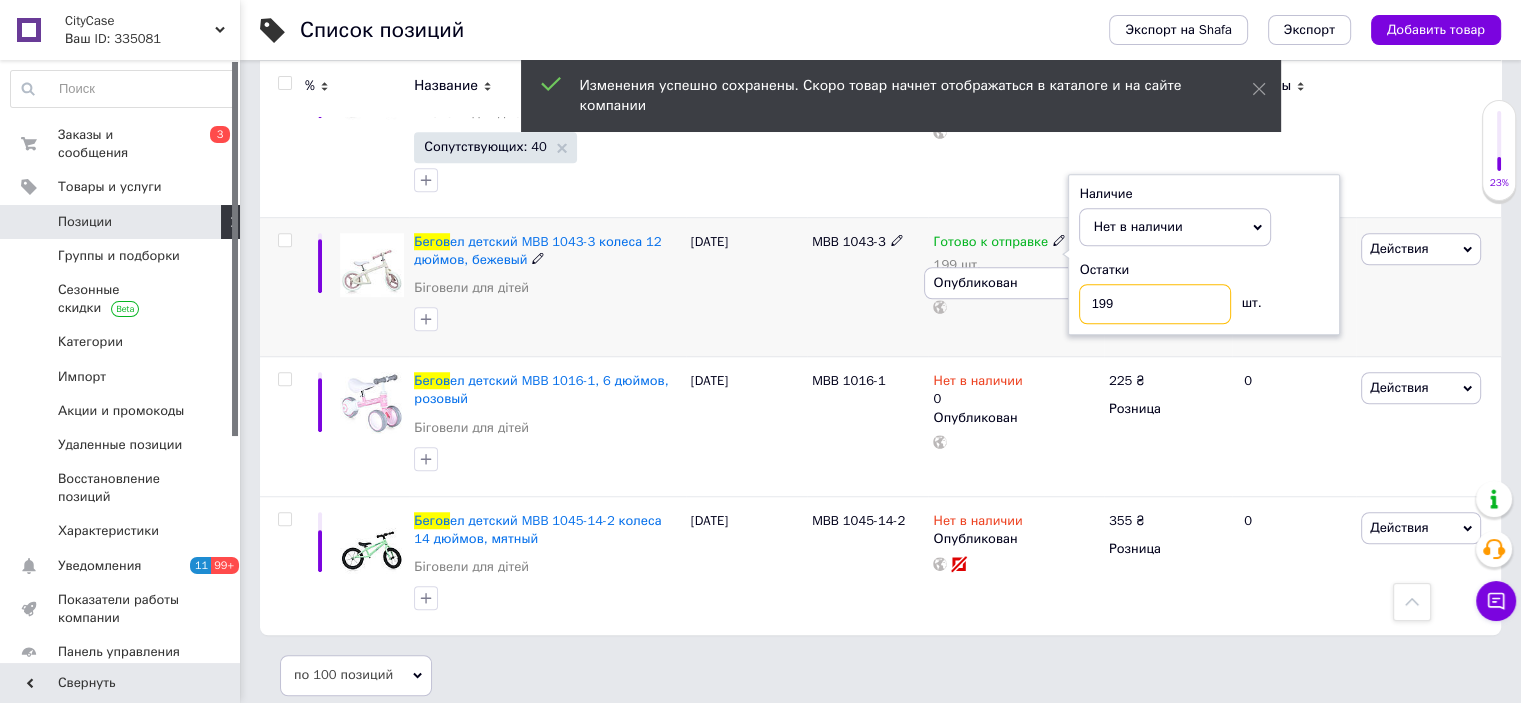 click on "199" at bounding box center [1155, 304] 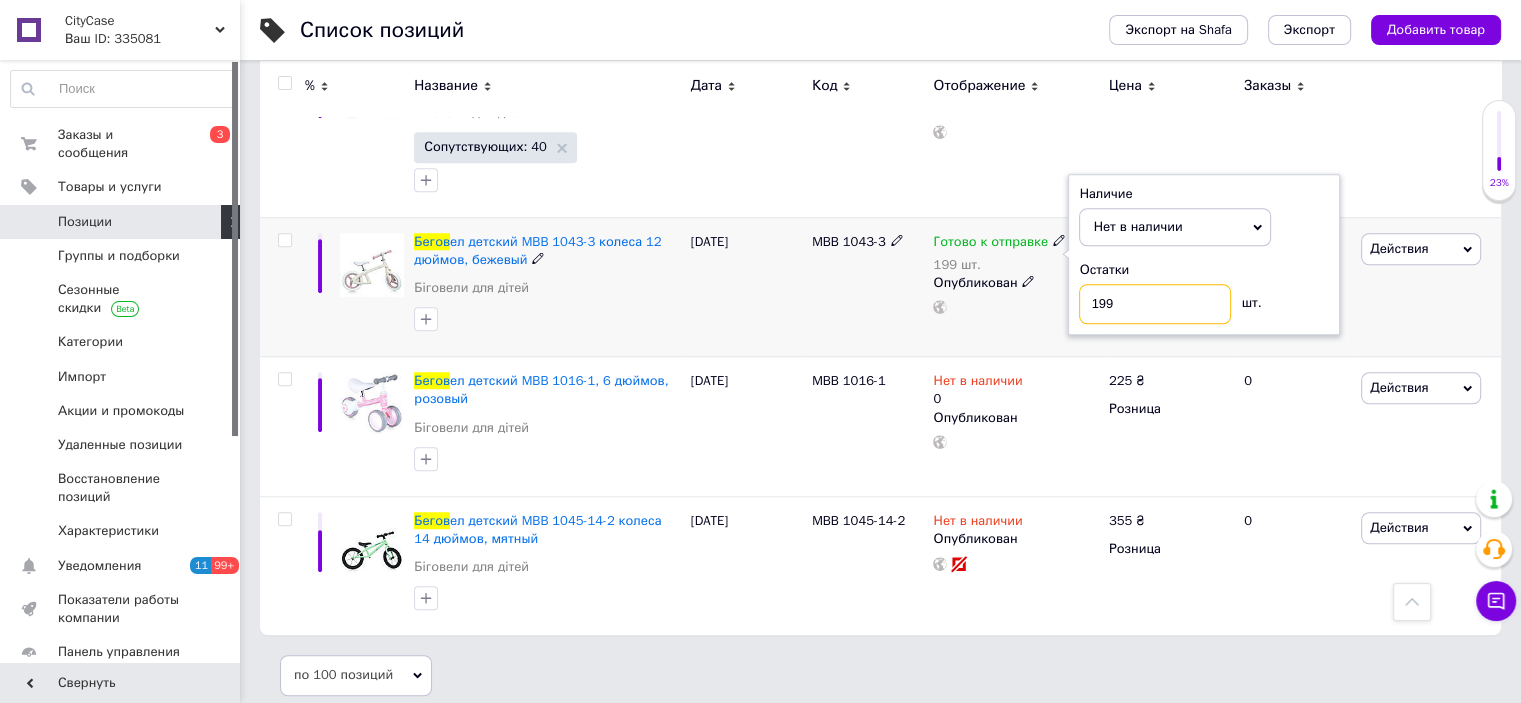 click on "199" at bounding box center (1155, 304) 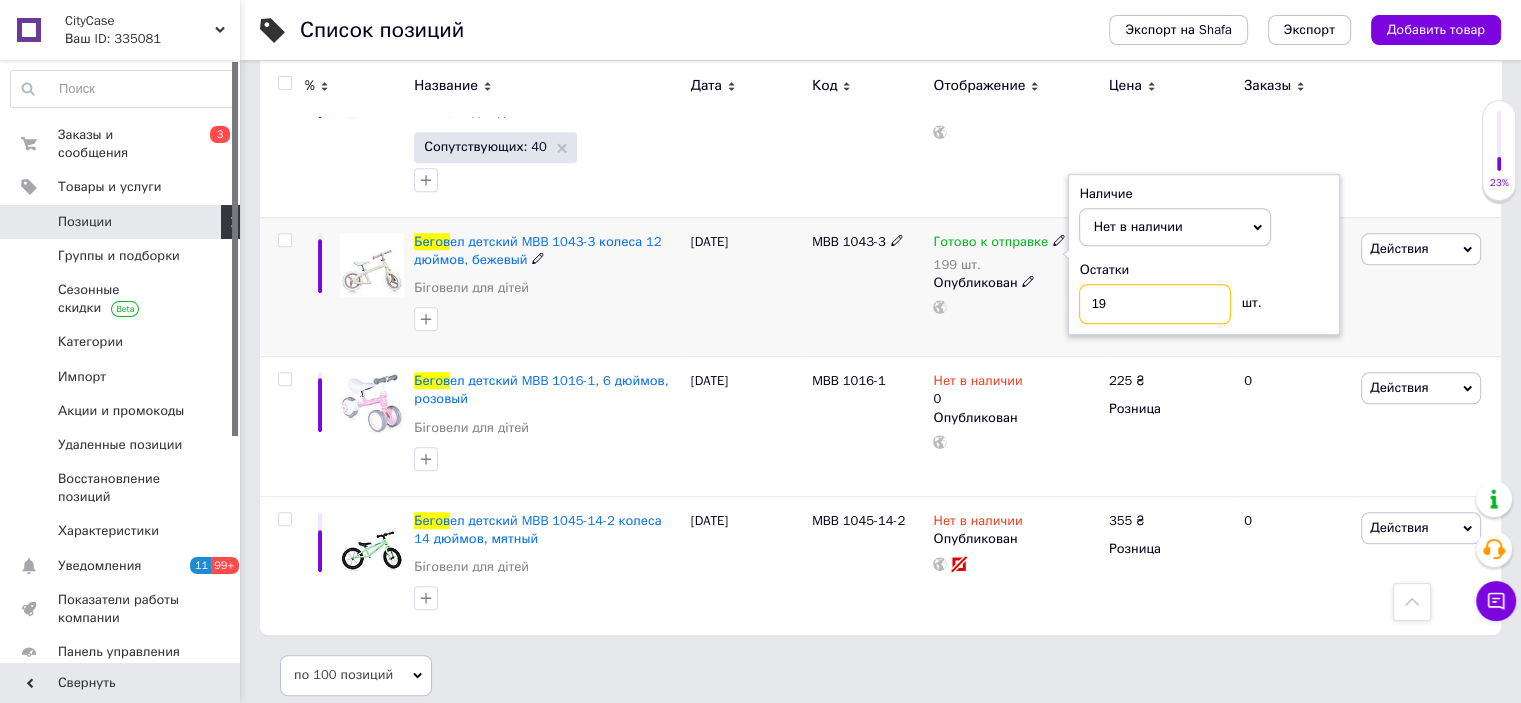 type on "1" 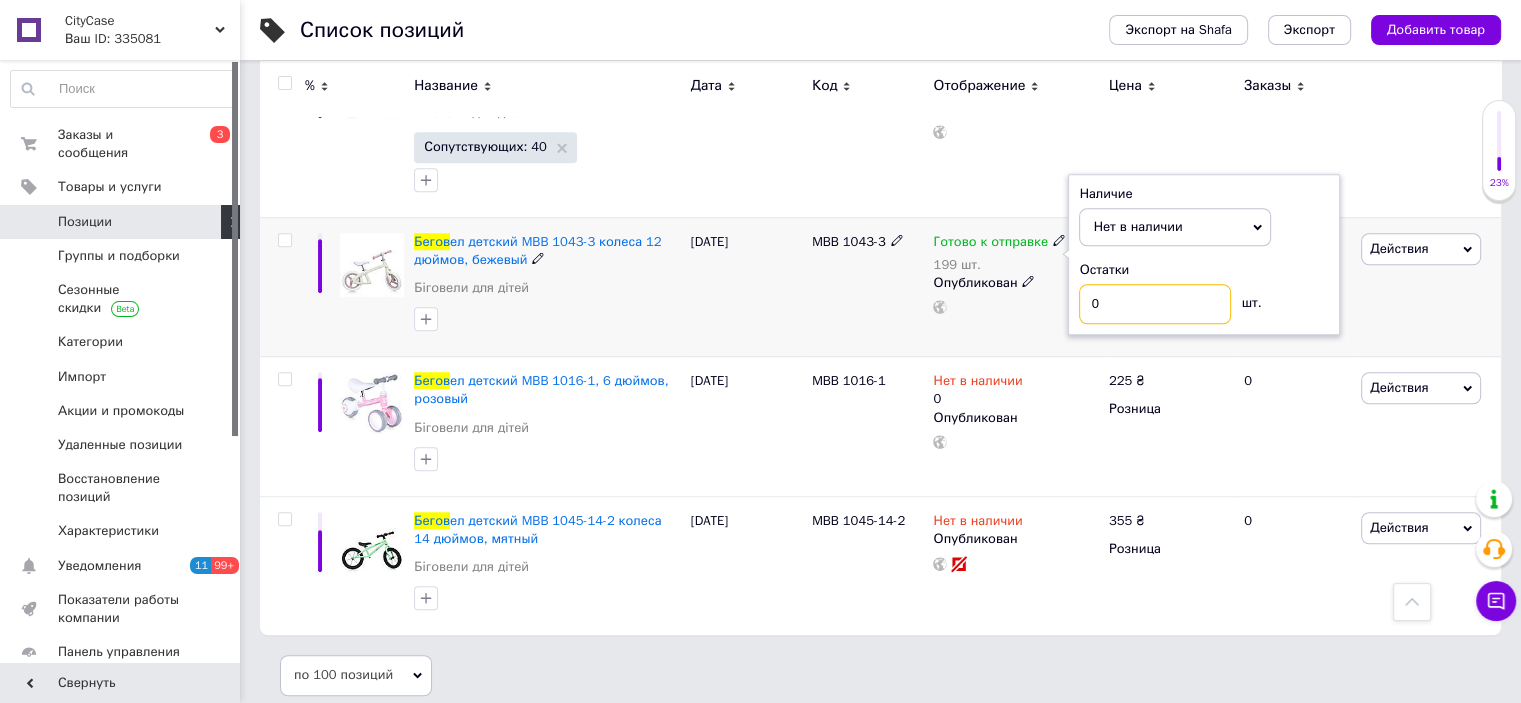 type on "0" 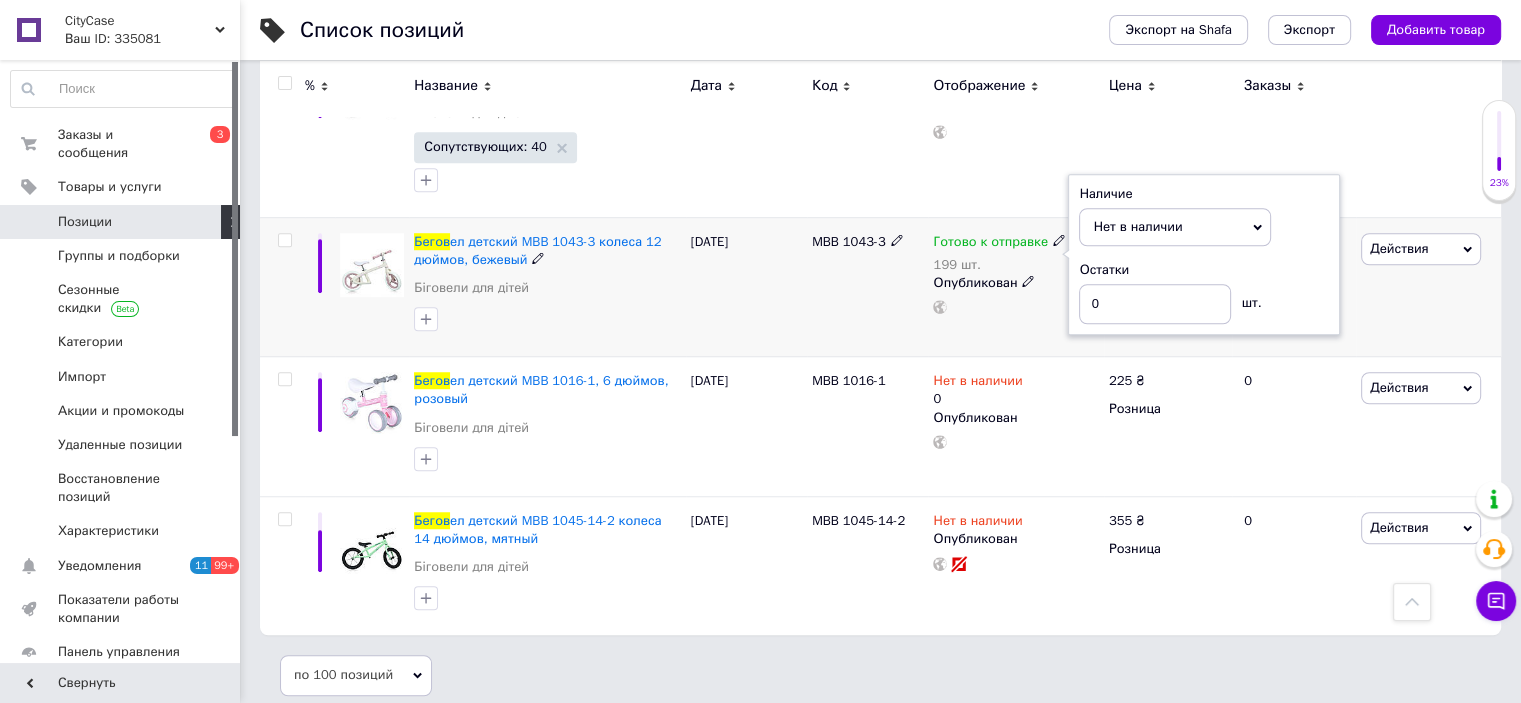 click on "MBB 1043-3" at bounding box center [867, 287] 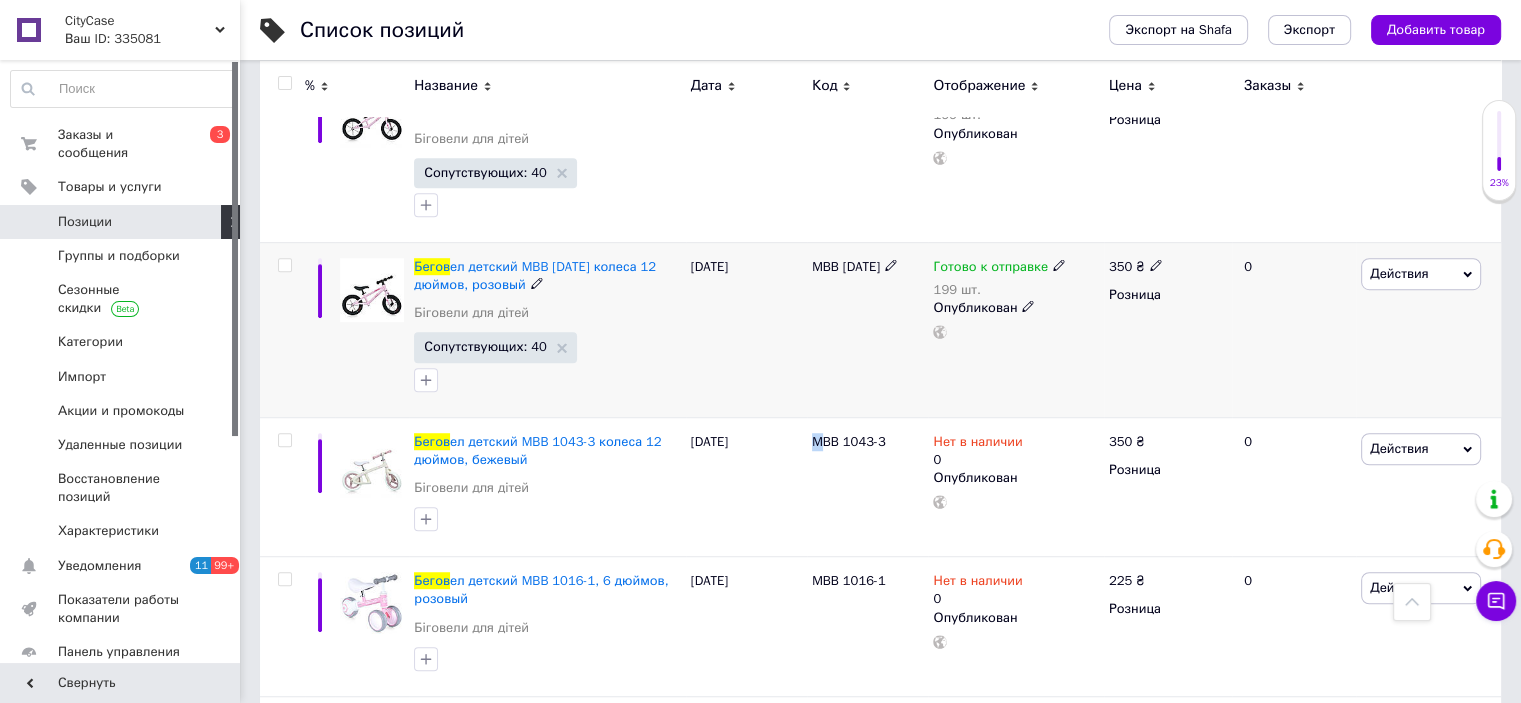 scroll, scrollTop: 8761, scrollLeft: 0, axis: vertical 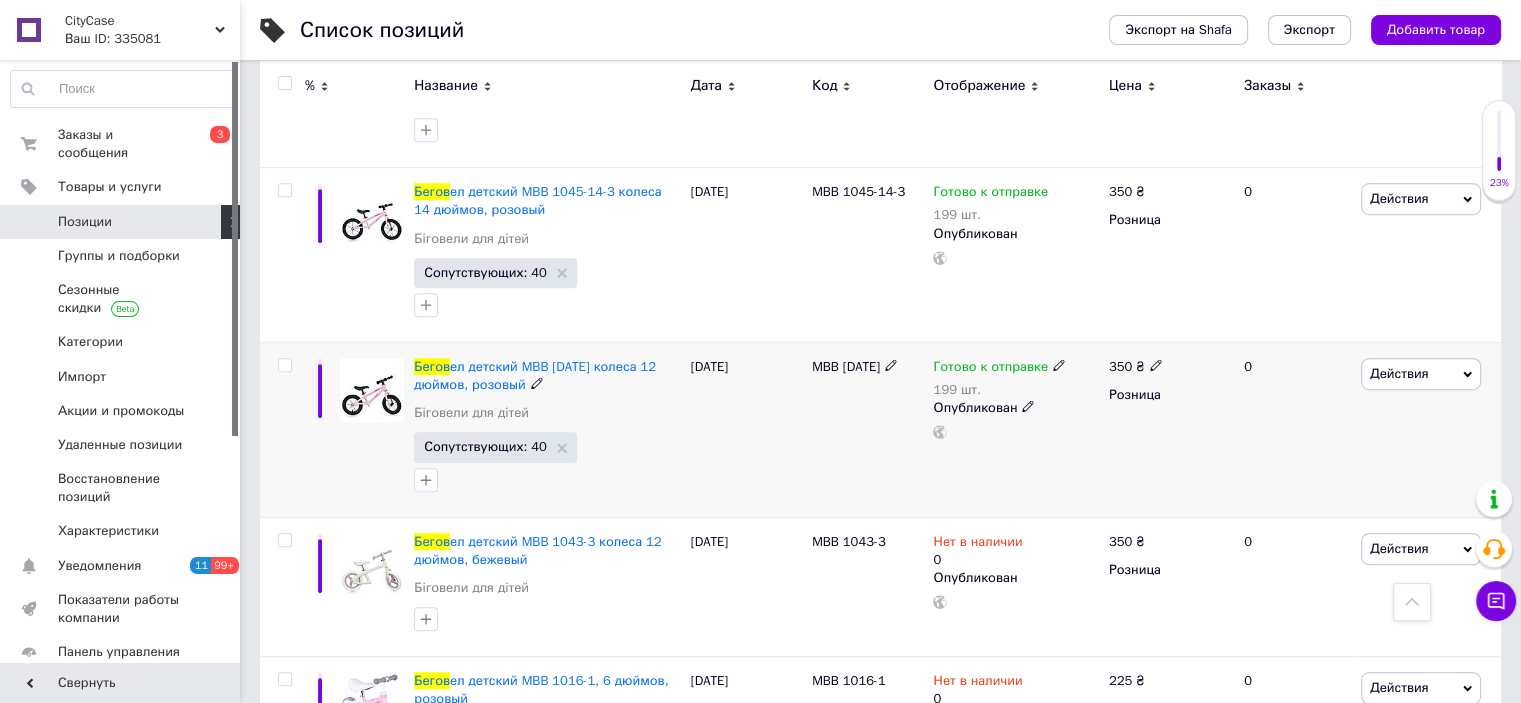 click 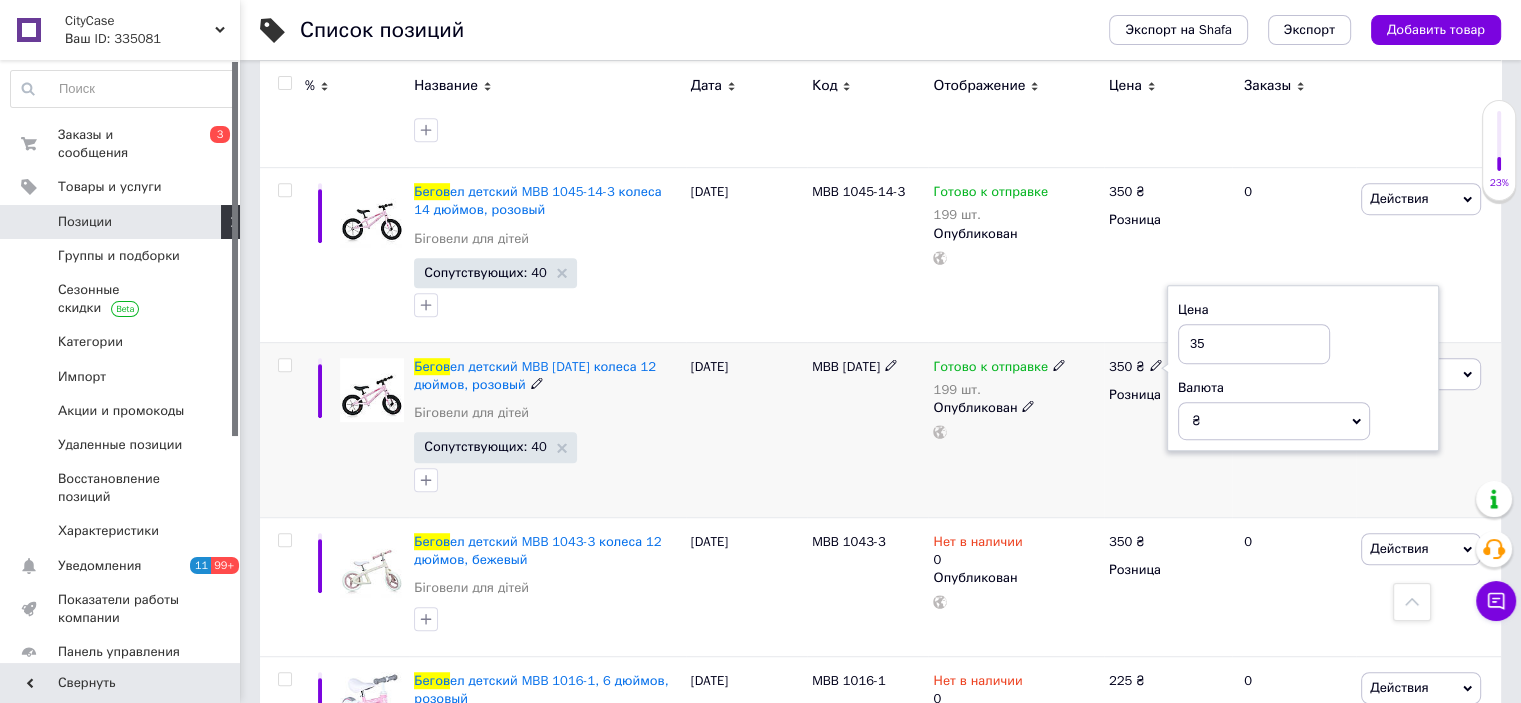 type on "3" 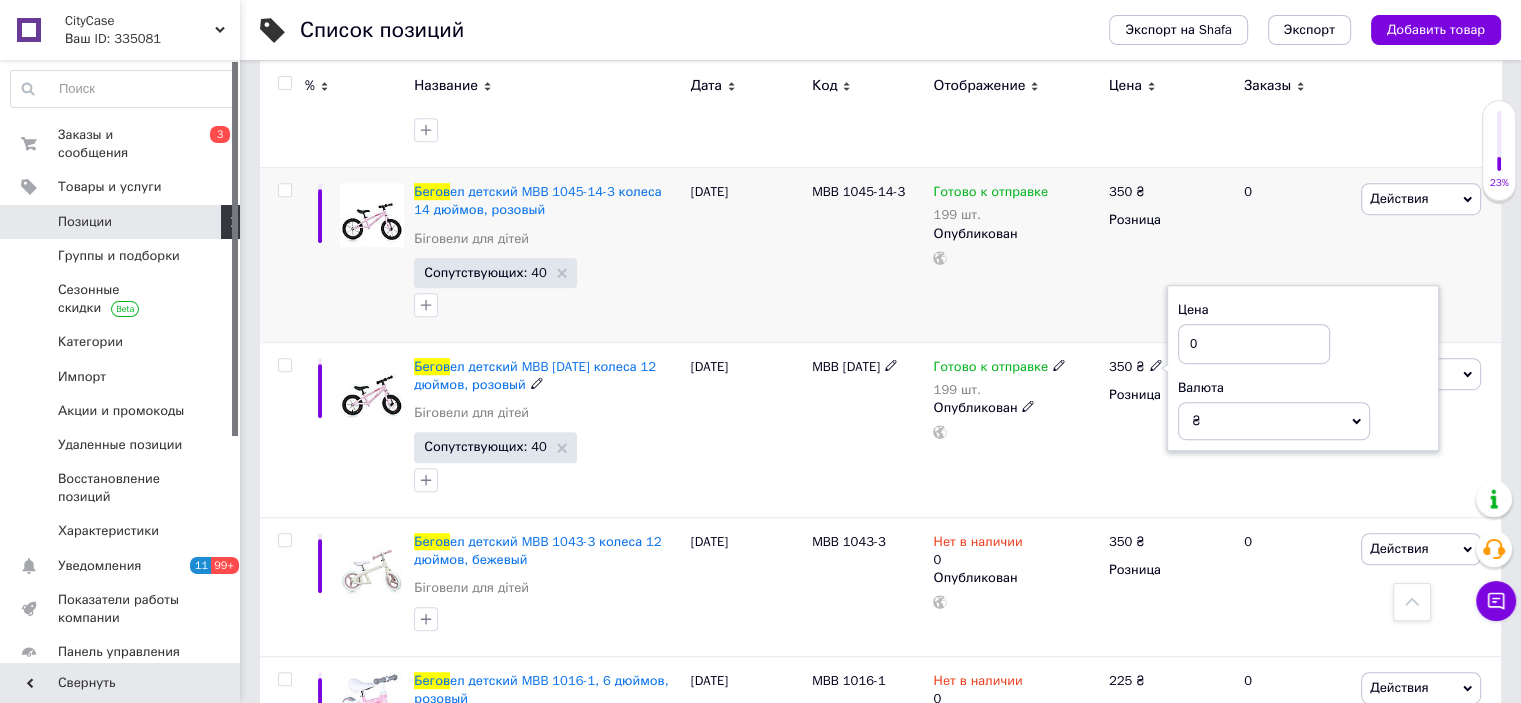 type on "0" 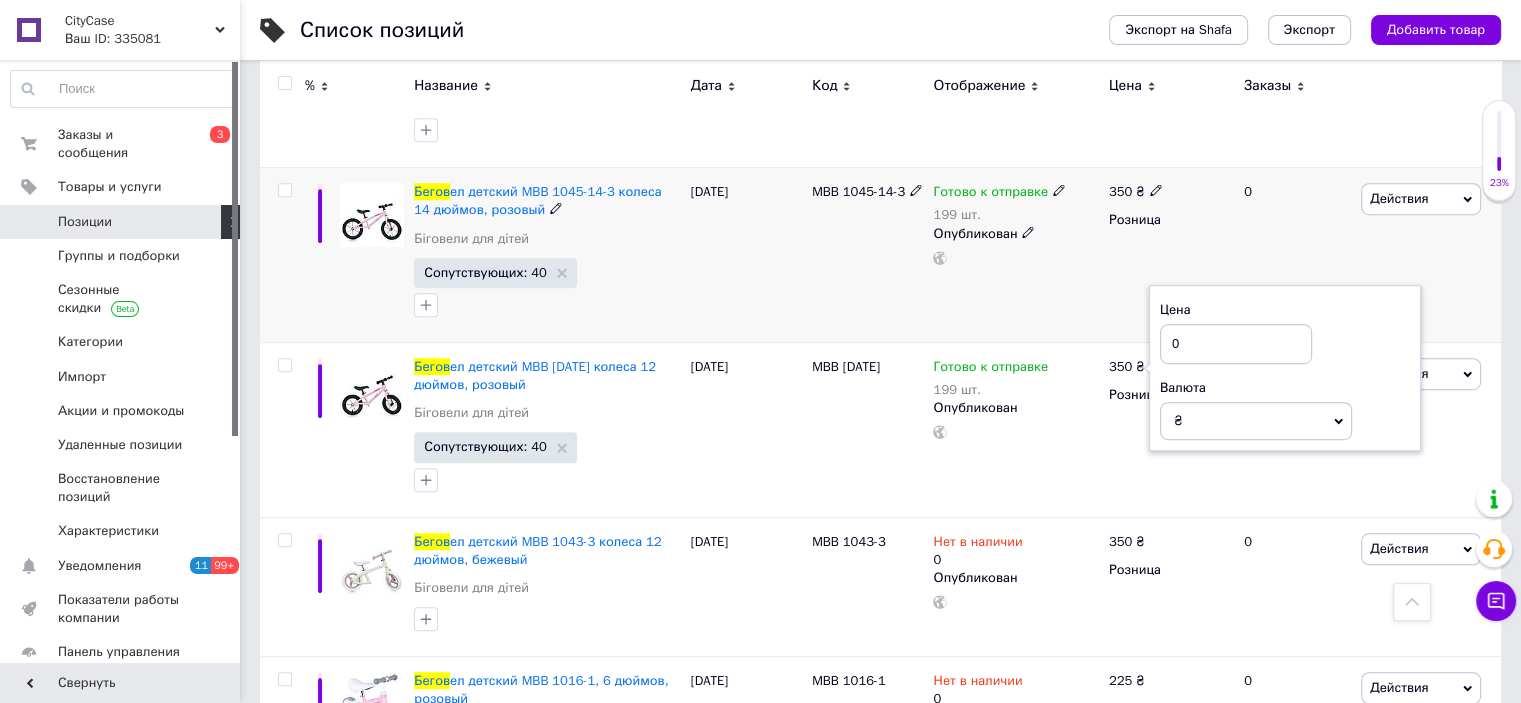 click on "350   ₴ Розница" at bounding box center [1168, 255] 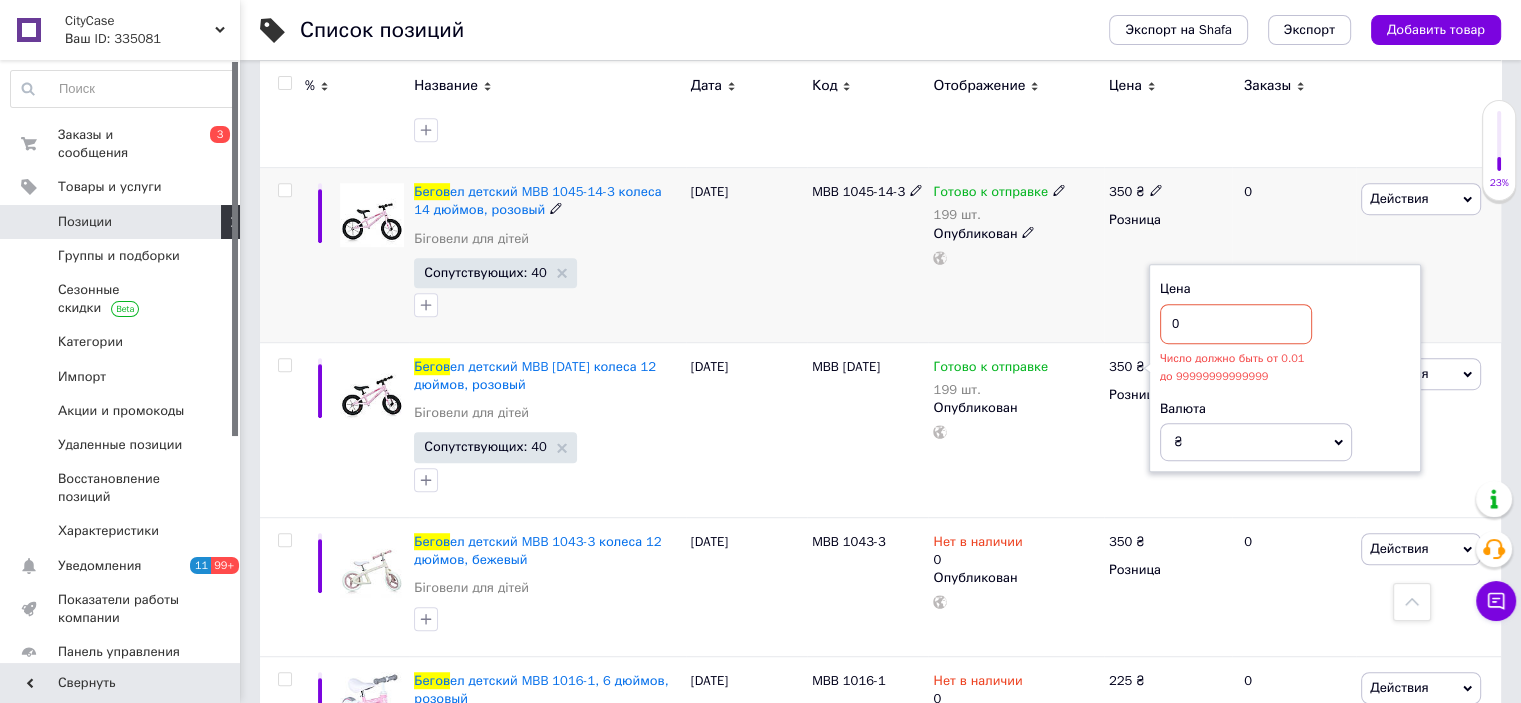 click on "350   ₴ Розница" at bounding box center [1168, 255] 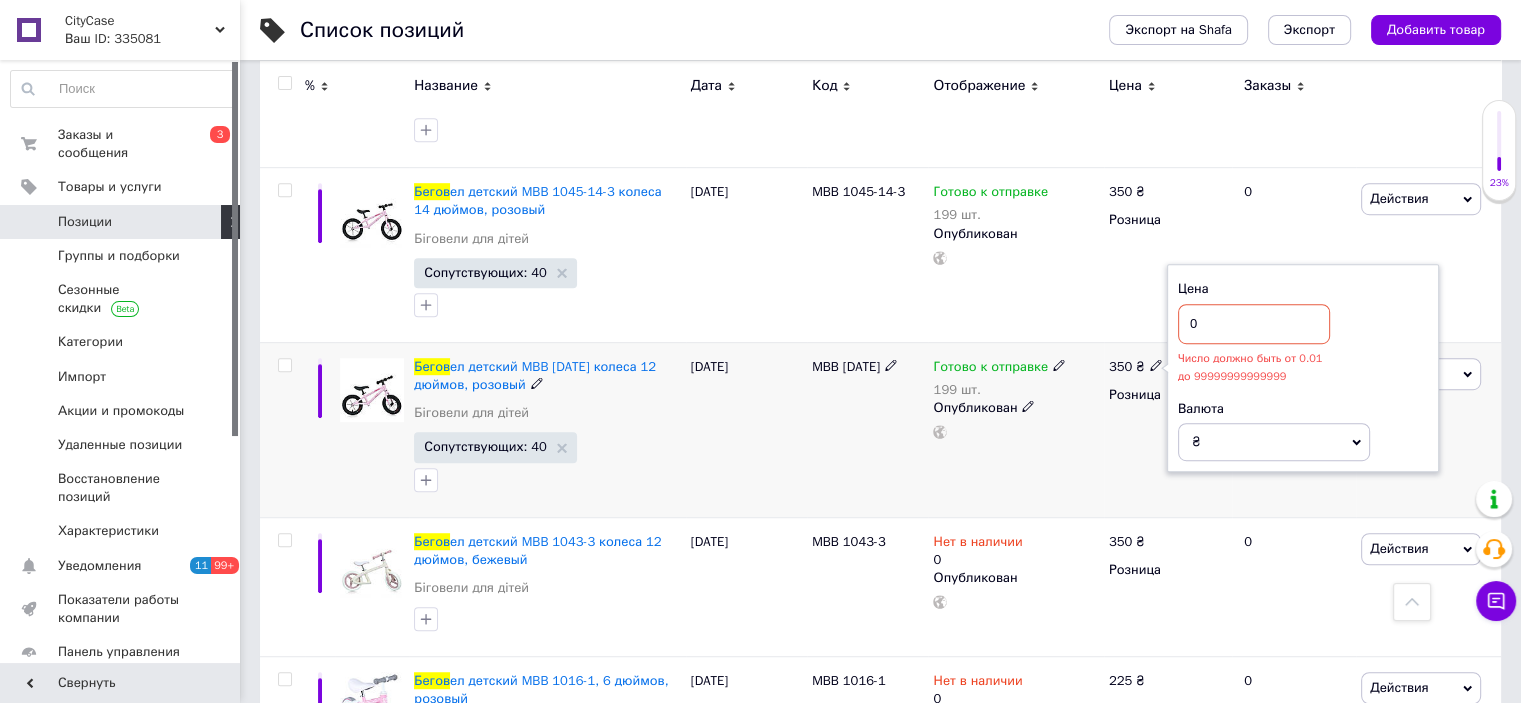 click 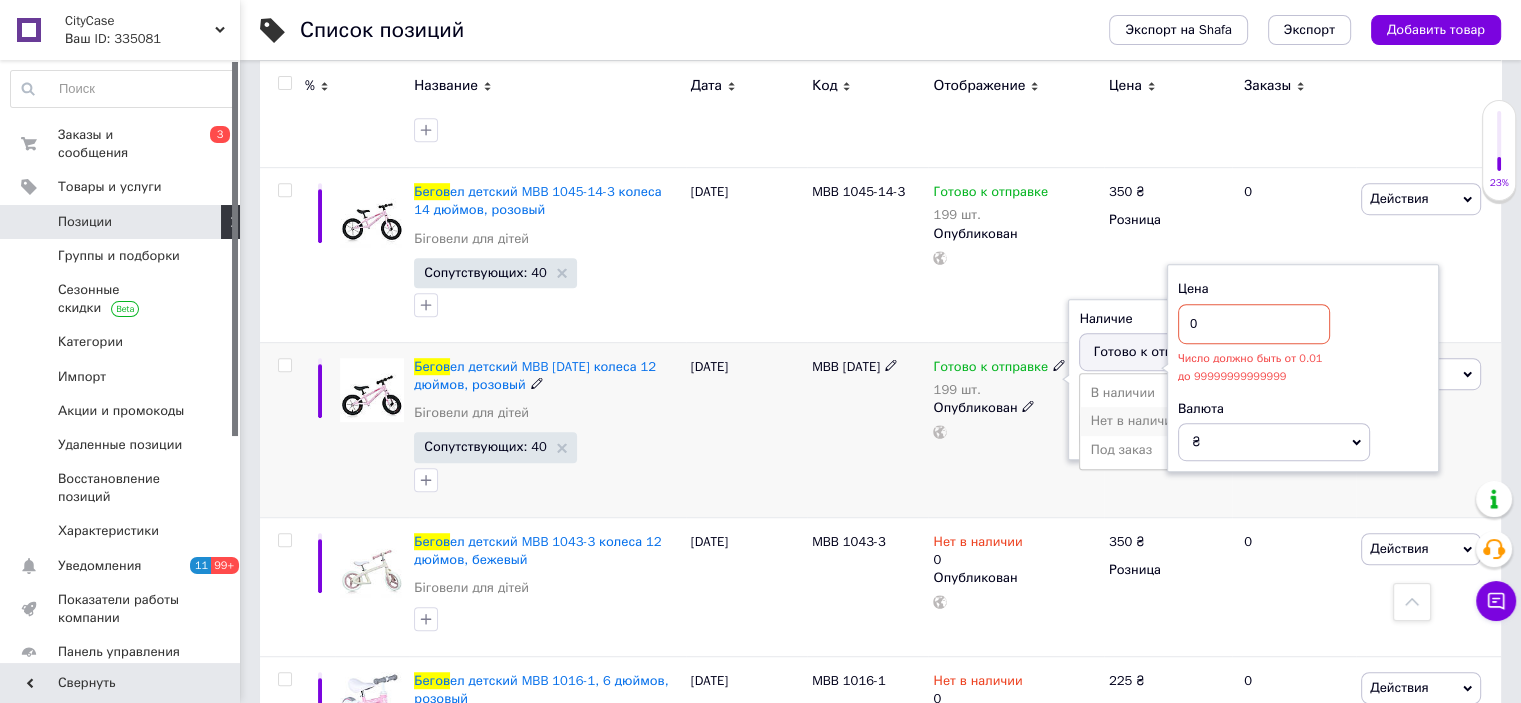 click on "Нет в наличии" at bounding box center [1175, 421] 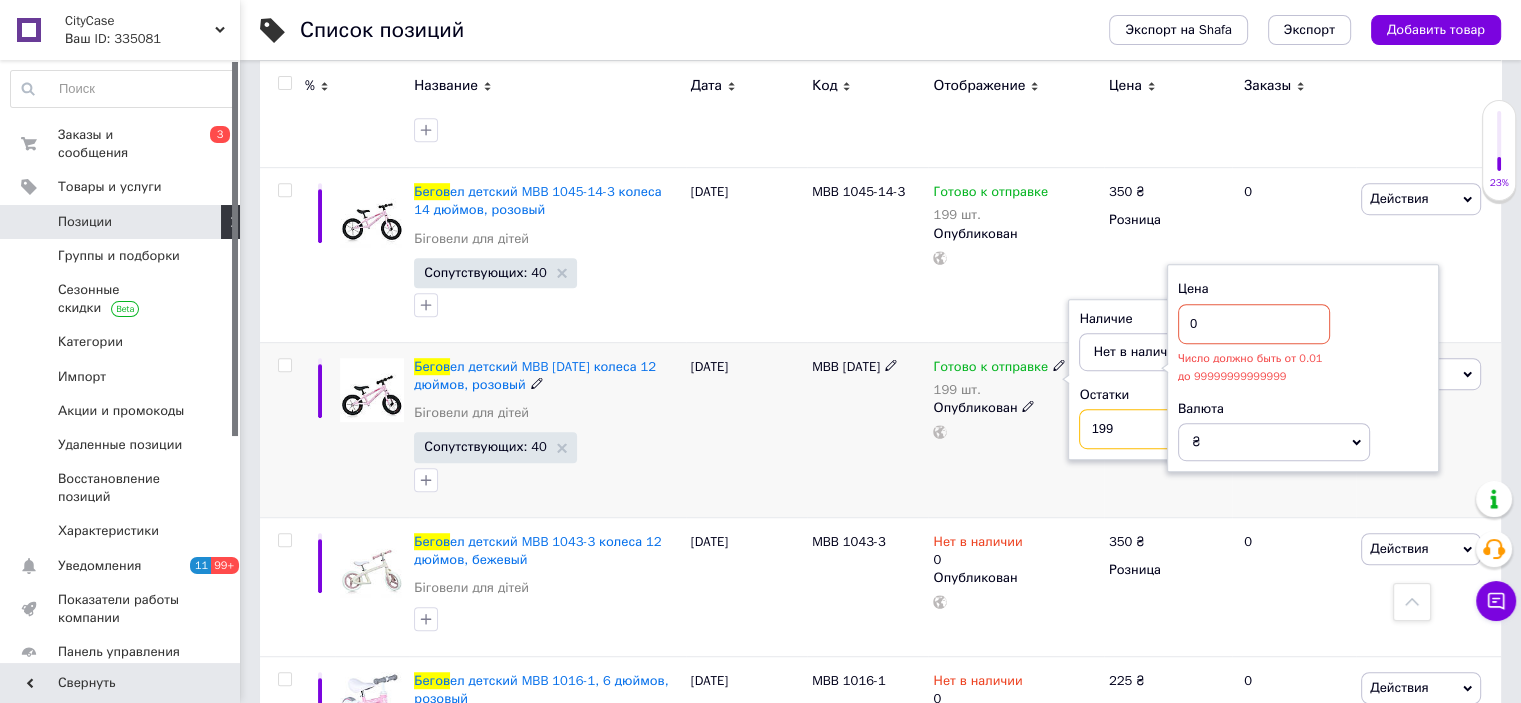 click on "199" at bounding box center [1155, 429] 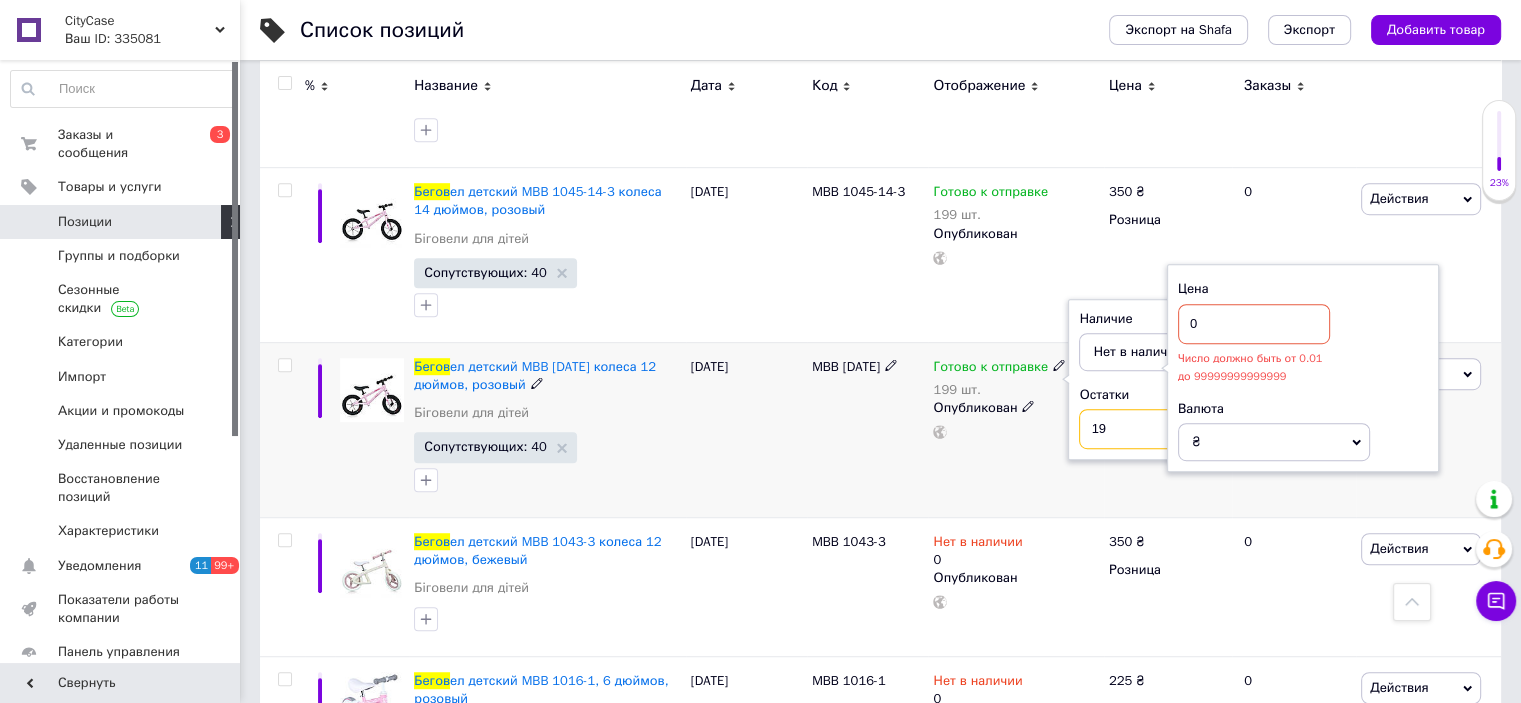 type on "1" 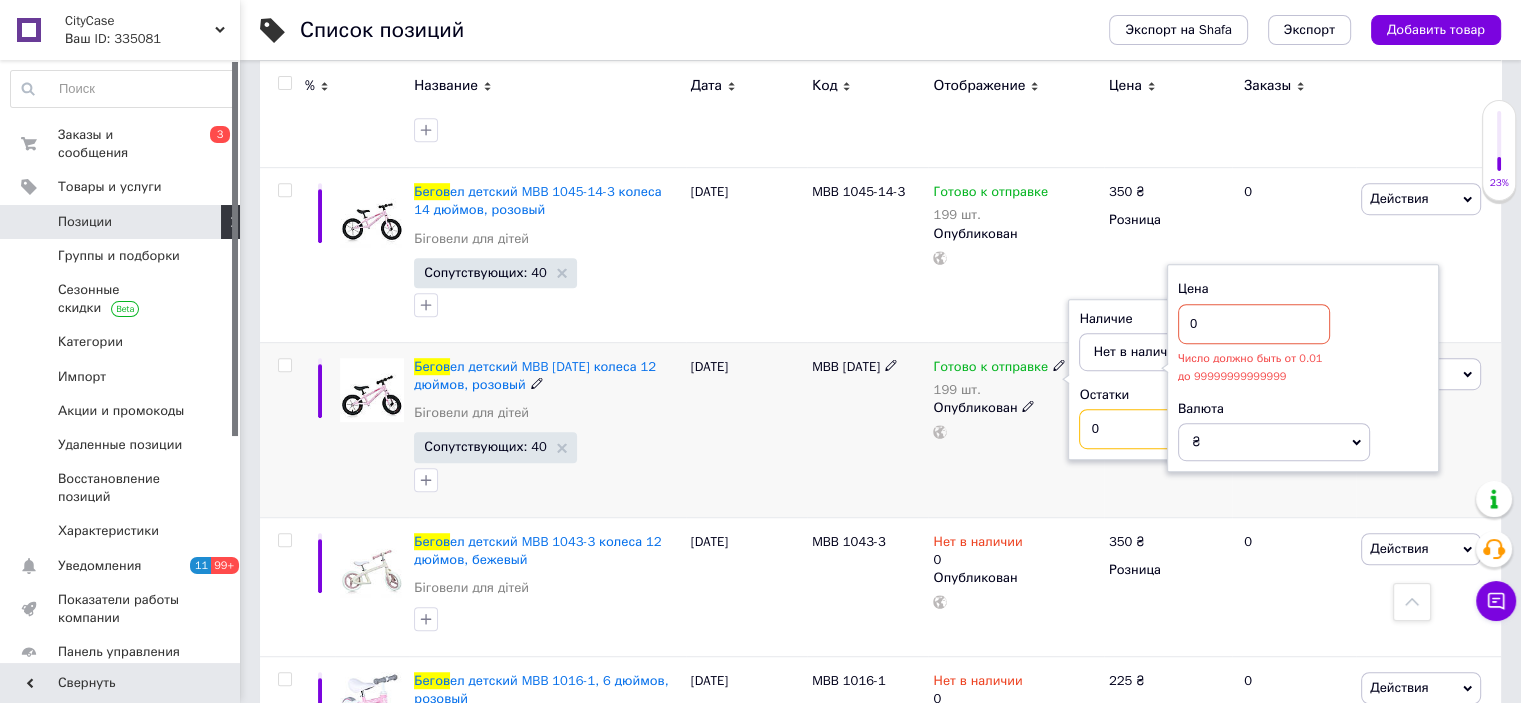 type on "0" 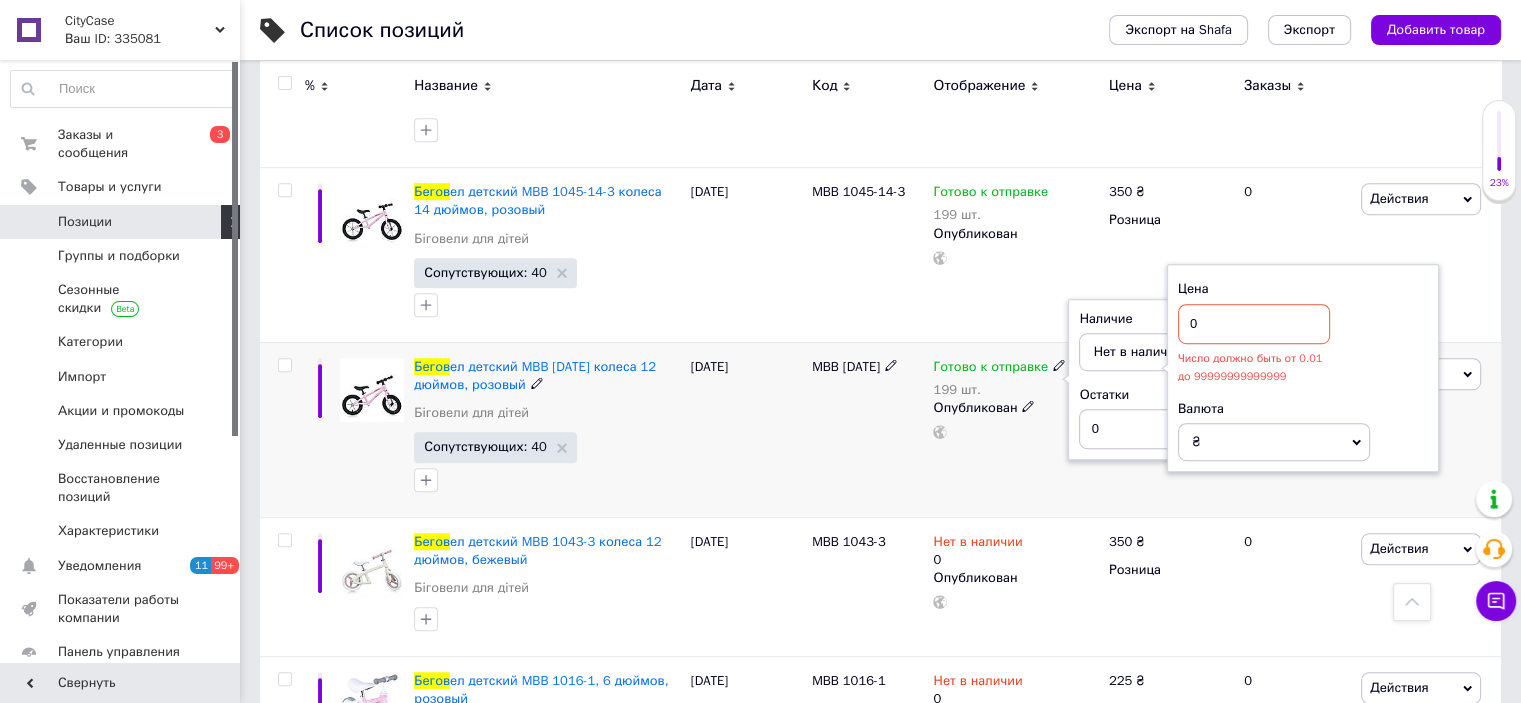 click on "Готово к отправке 199 шт. Наличие Нет в наличии В наличии Под заказ Готово к отправке Остатки 0 шт. Опубликован" at bounding box center [1015, 429] 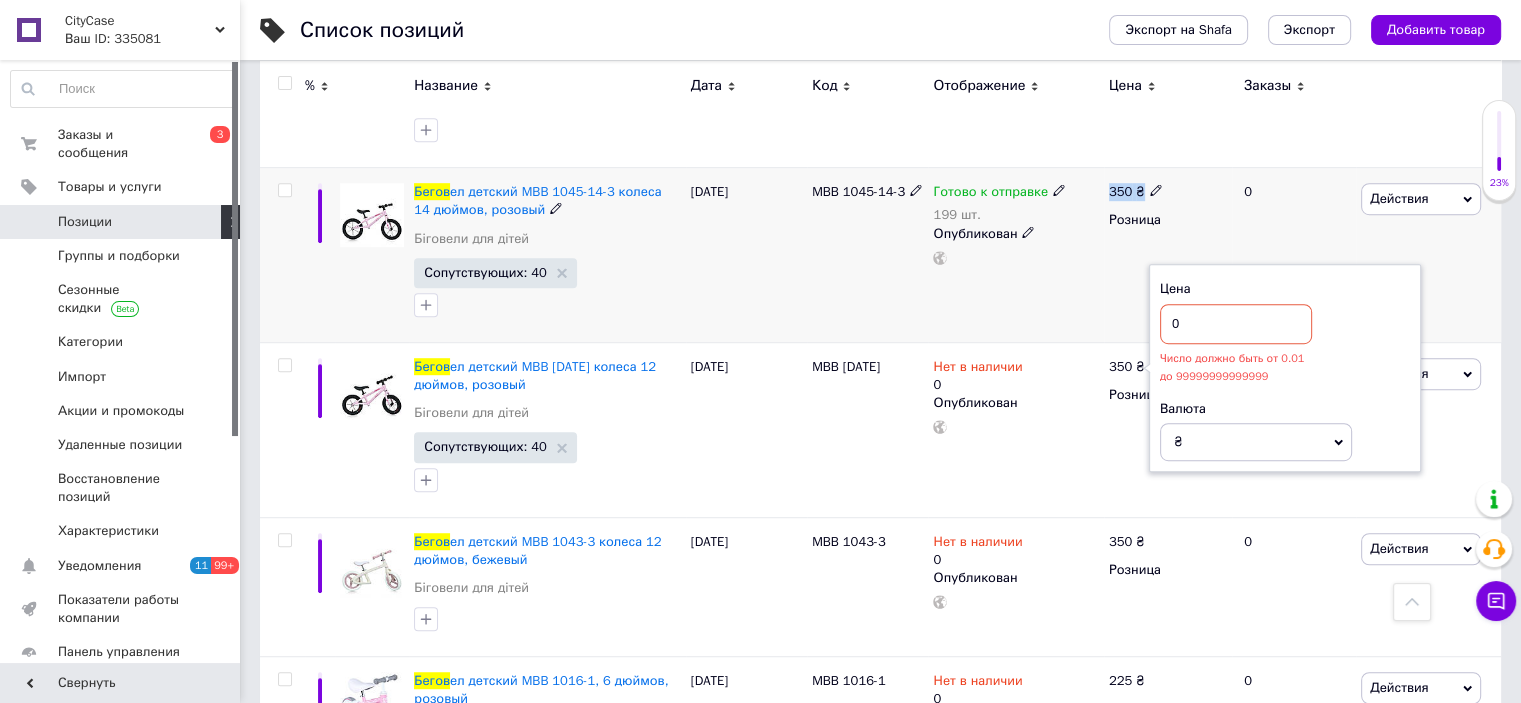 click on "Бегов ел детский MBB 1045-14-3 колеса 14 дюймов, розовый Біговели для дітей Сопутствующих: 40 12.07.2025 MBB 1045-14-3 Готово к отправке 199 шт. Опубликован 350   ₴ Розница 0 Действия Редактировать Поднять в начало группы Копировать Скидка Подарок Сопутствующие Скрыть Ярлык Добавить на витрину Добавить в кампанию Каталог ProSale Удалить" at bounding box center (880, 255) 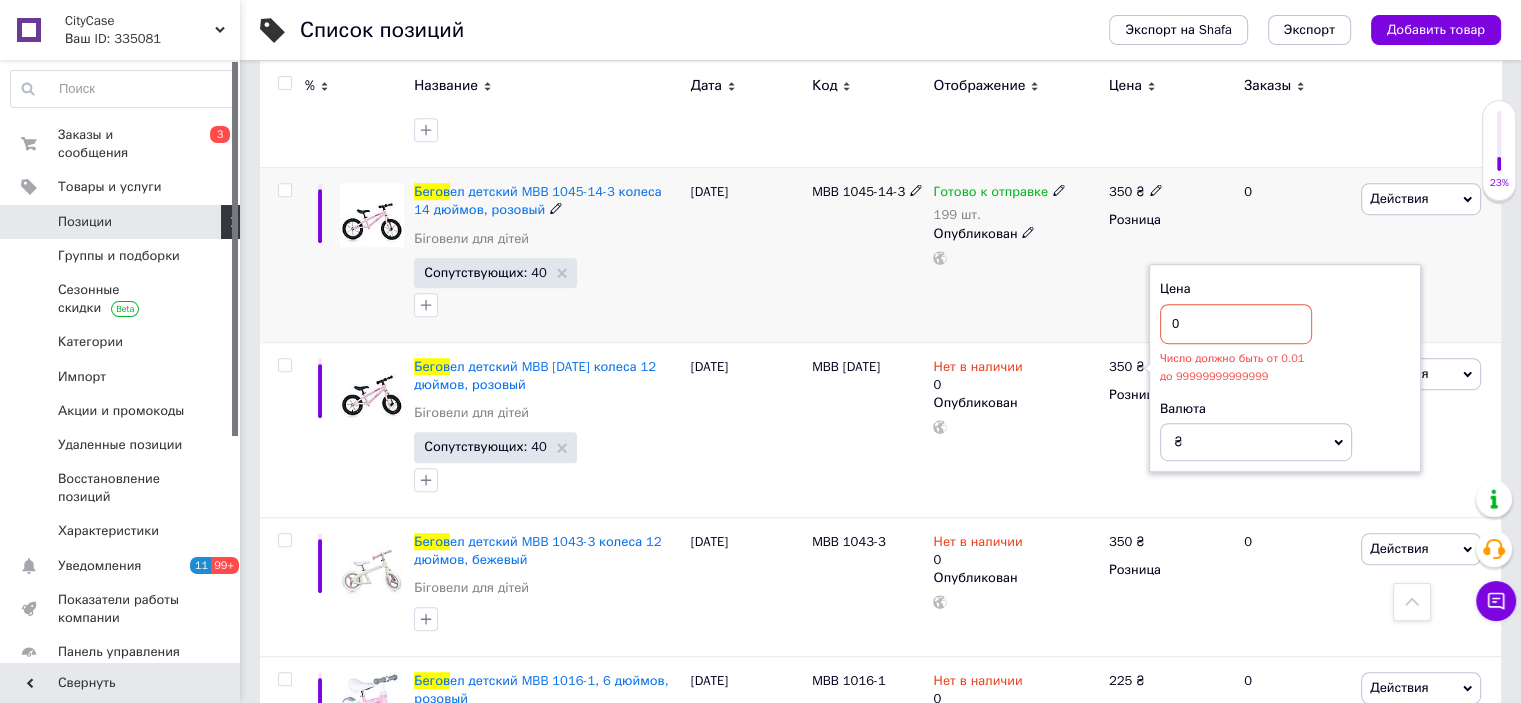 click on "Готово к отправке 199 шт. Опубликован" at bounding box center (1015, 255) 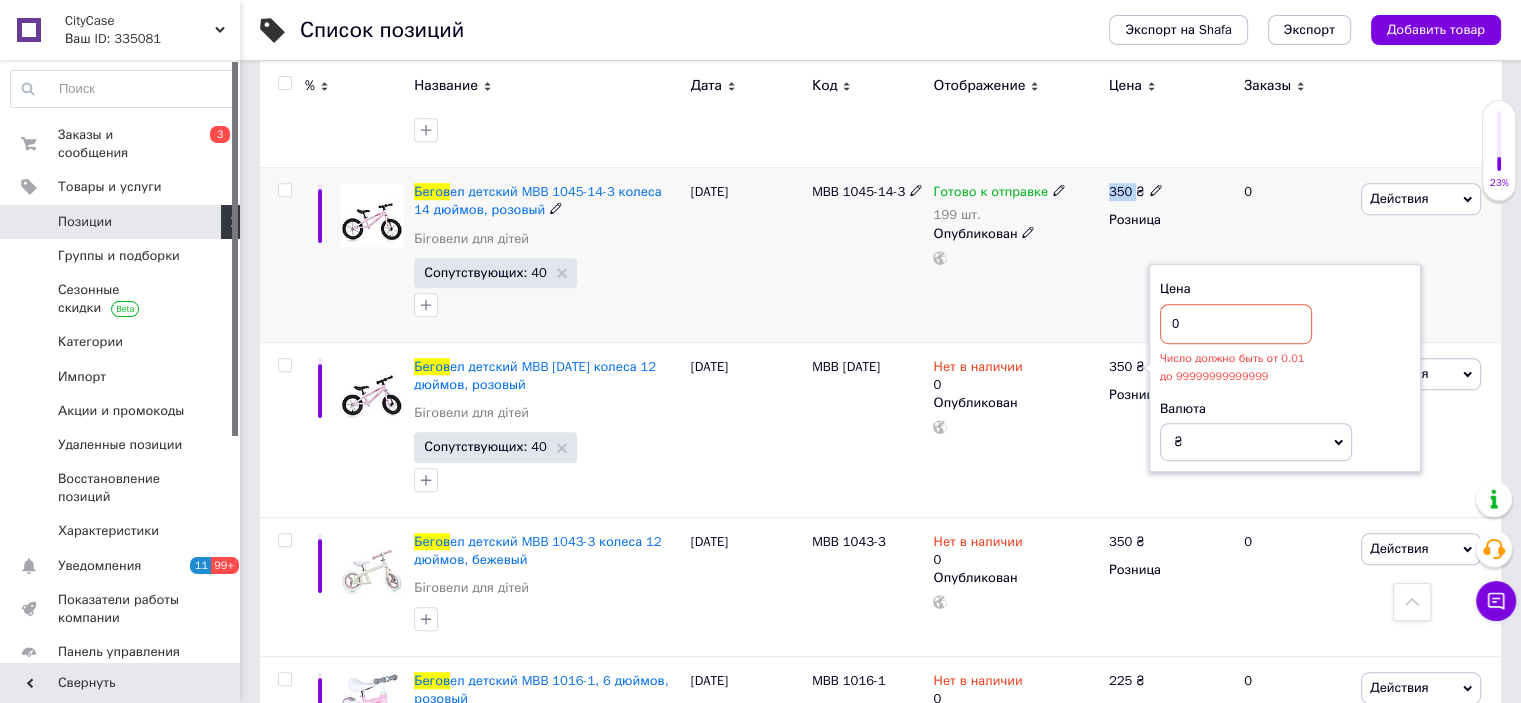 click on "Готово к отправке 199 шт. Опубликован" at bounding box center (1015, 255) 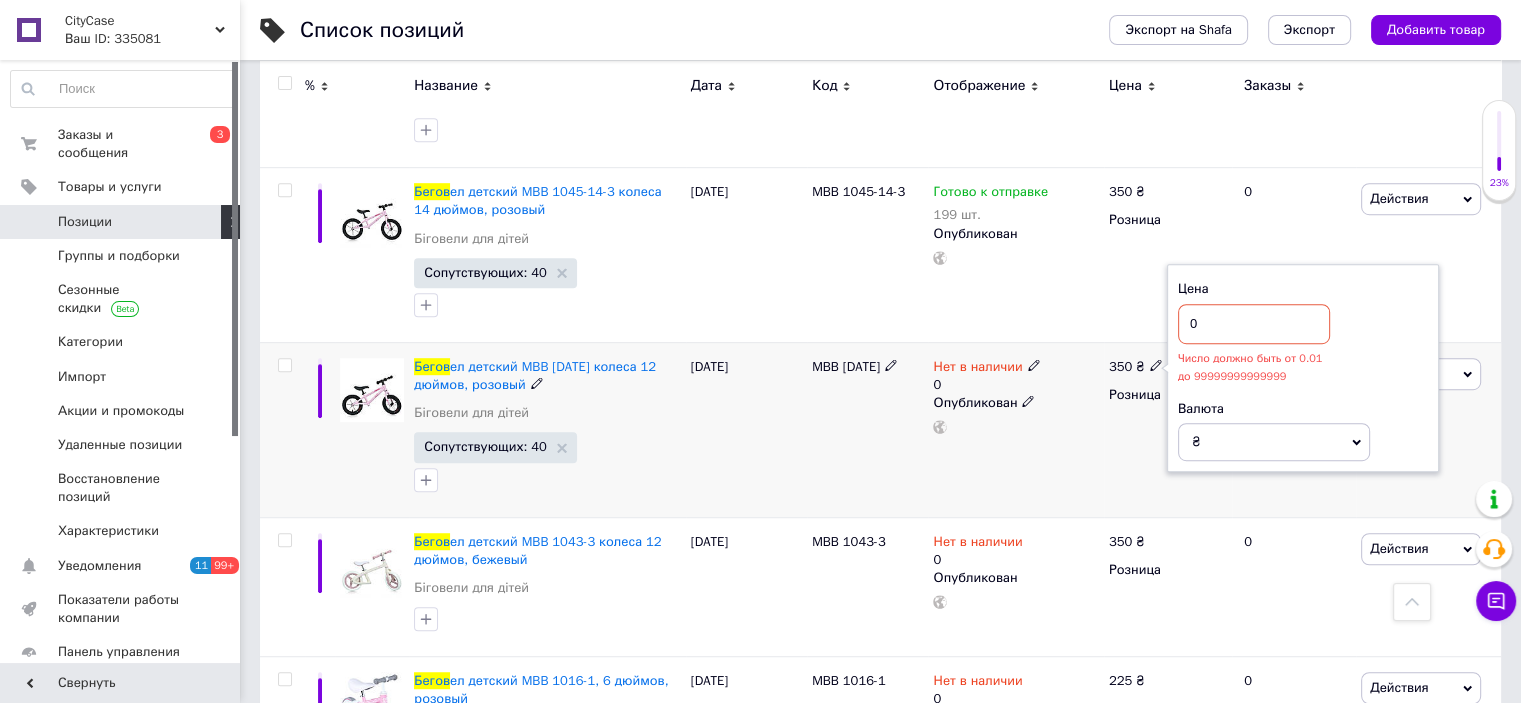 click on "0" at bounding box center [1254, 324] 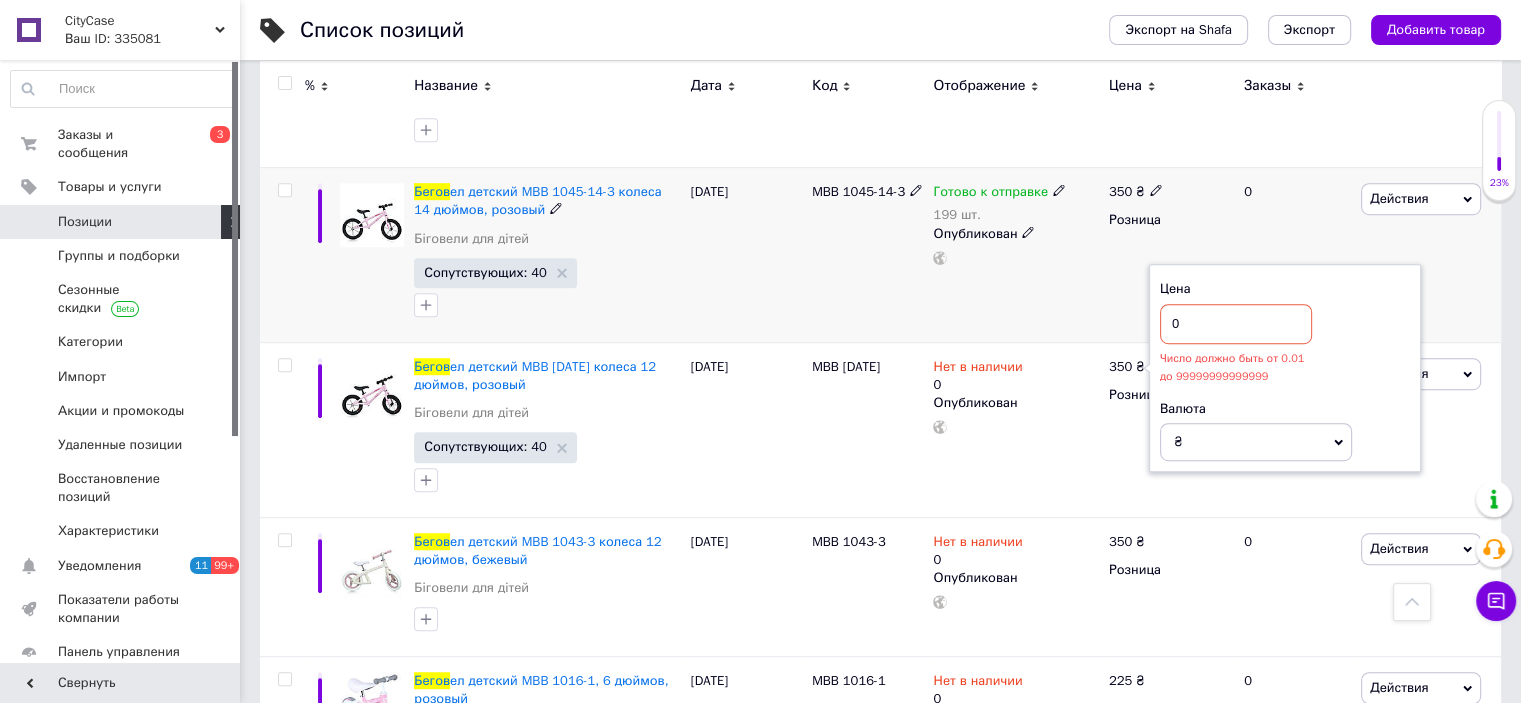 click on "Готово к отправке 199 шт. Опубликован" at bounding box center [1015, 255] 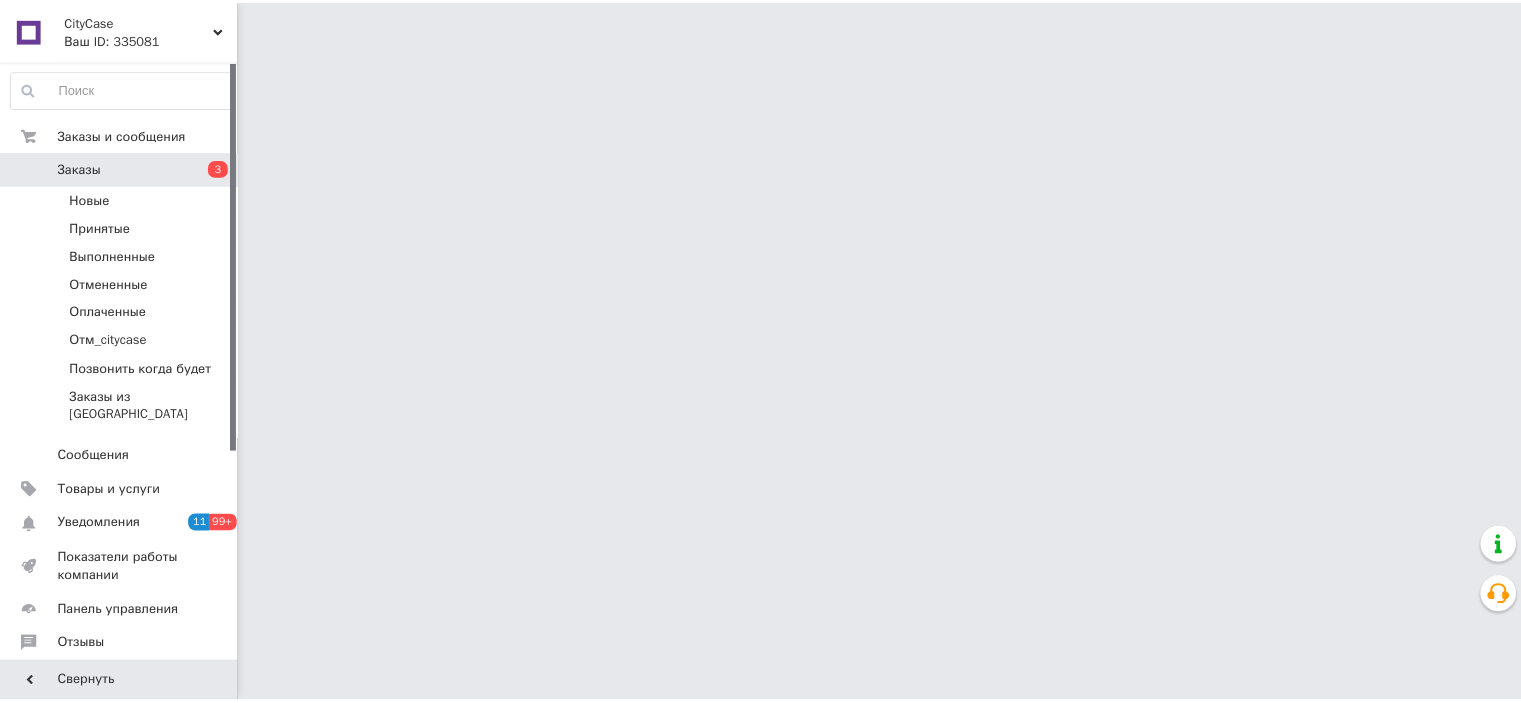 scroll, scrollTop: 0, scrollLeft: 0, axis: both 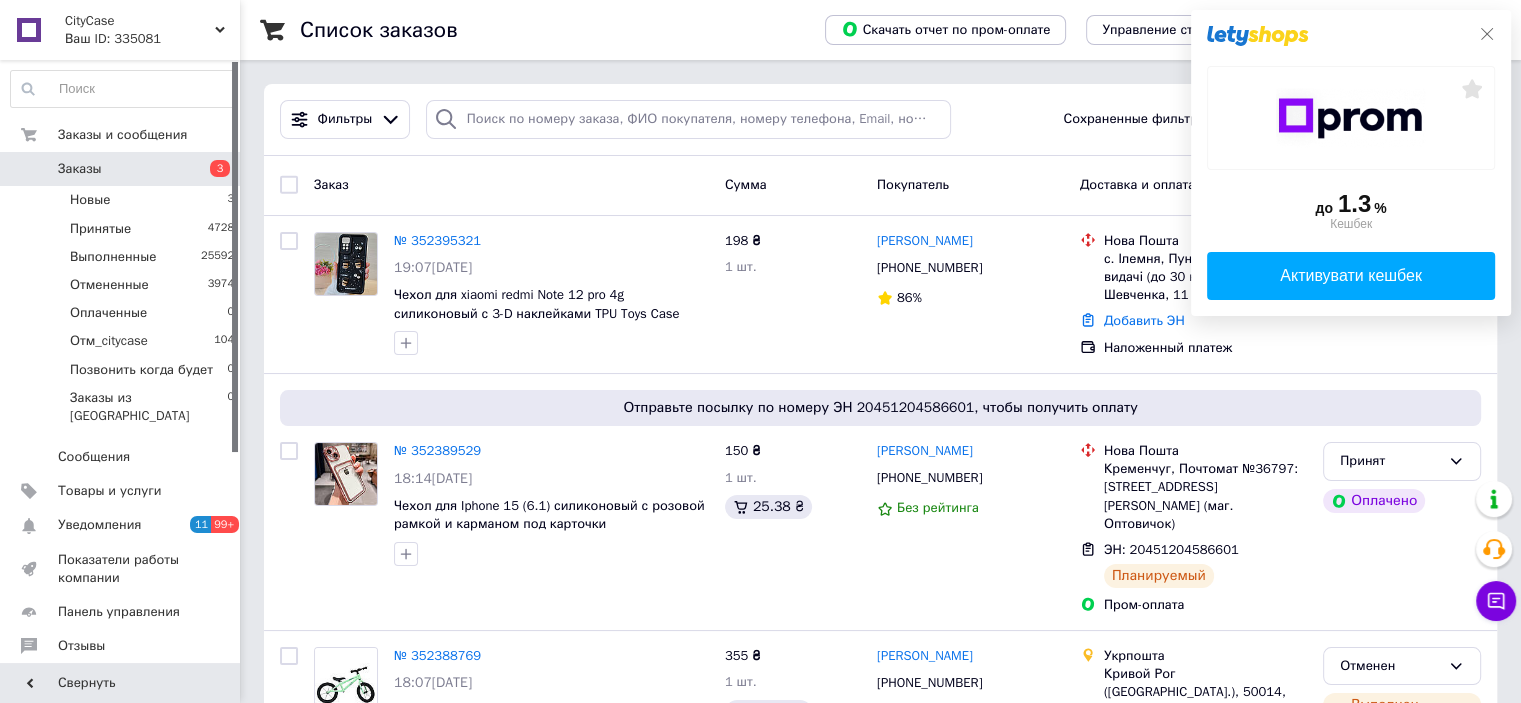click 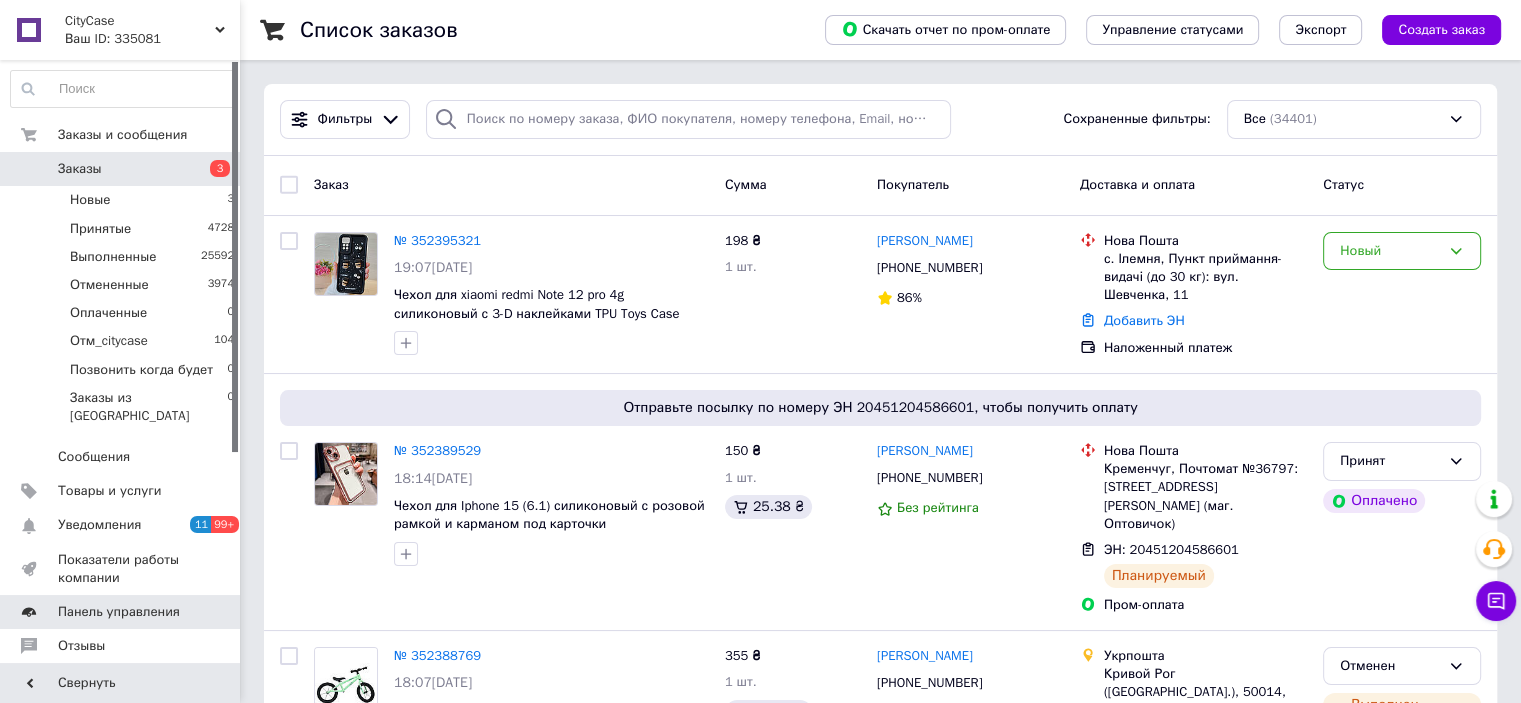 click on "Панель управления" at bounding box center [119, 612] 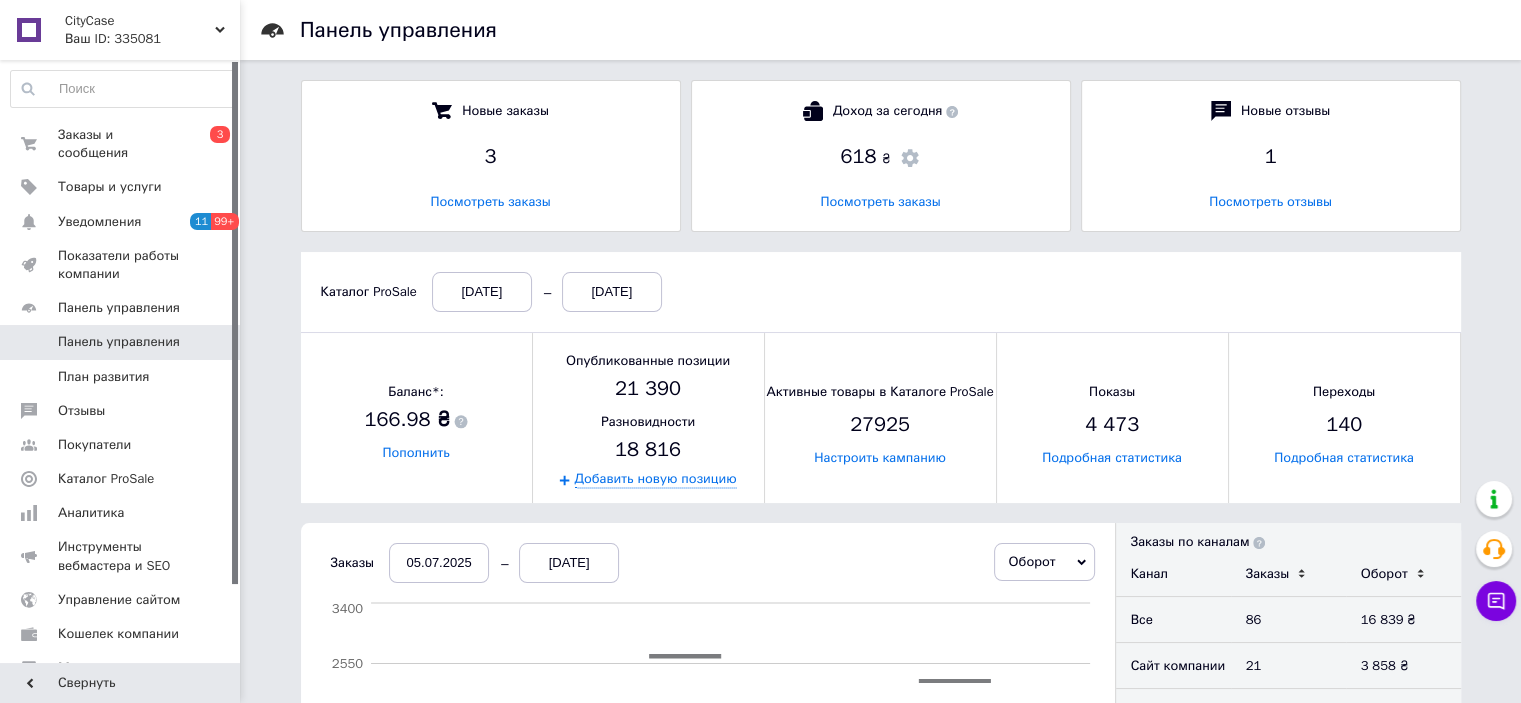 scroll, scrollTop: 10, scrollLeft: 9, axis: both 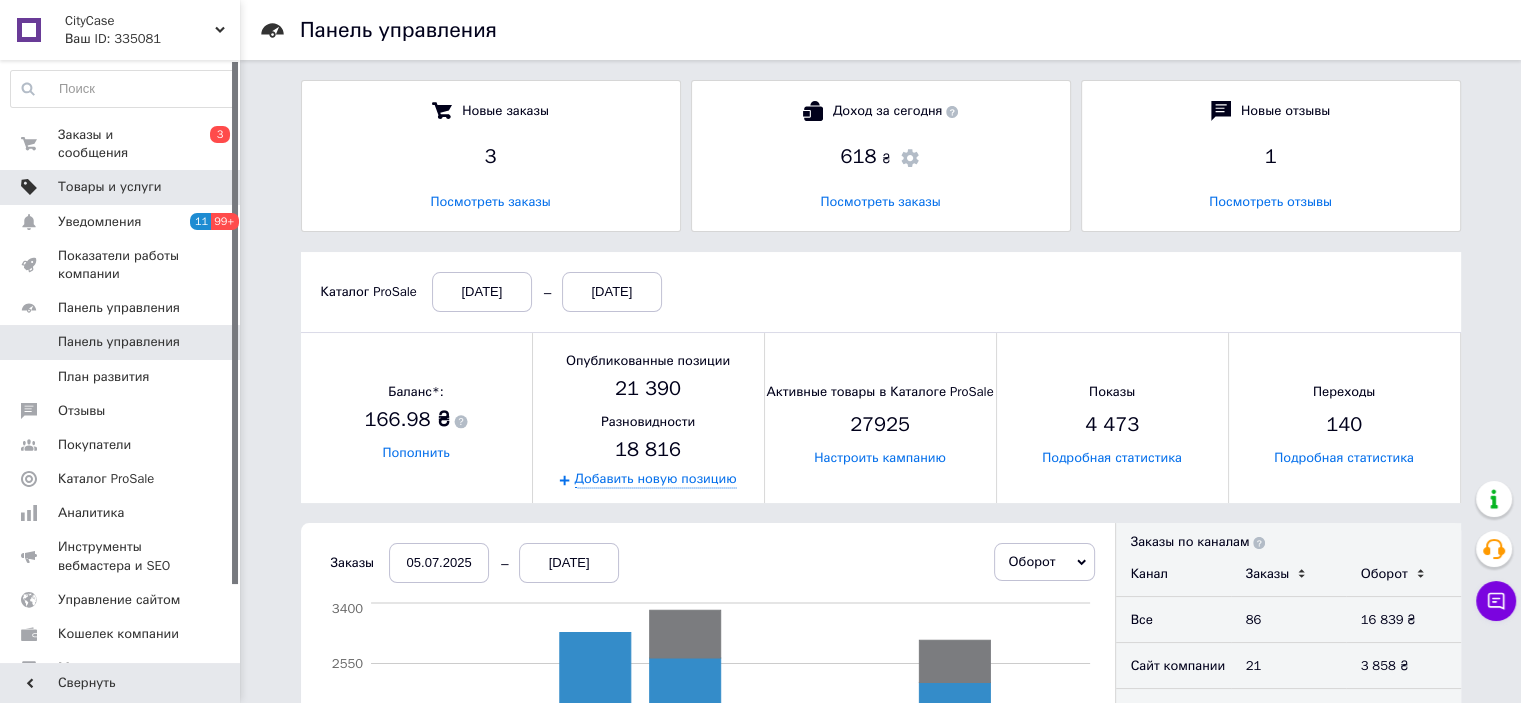 click on "Товары и услуги" at bounding box center (110, 187) 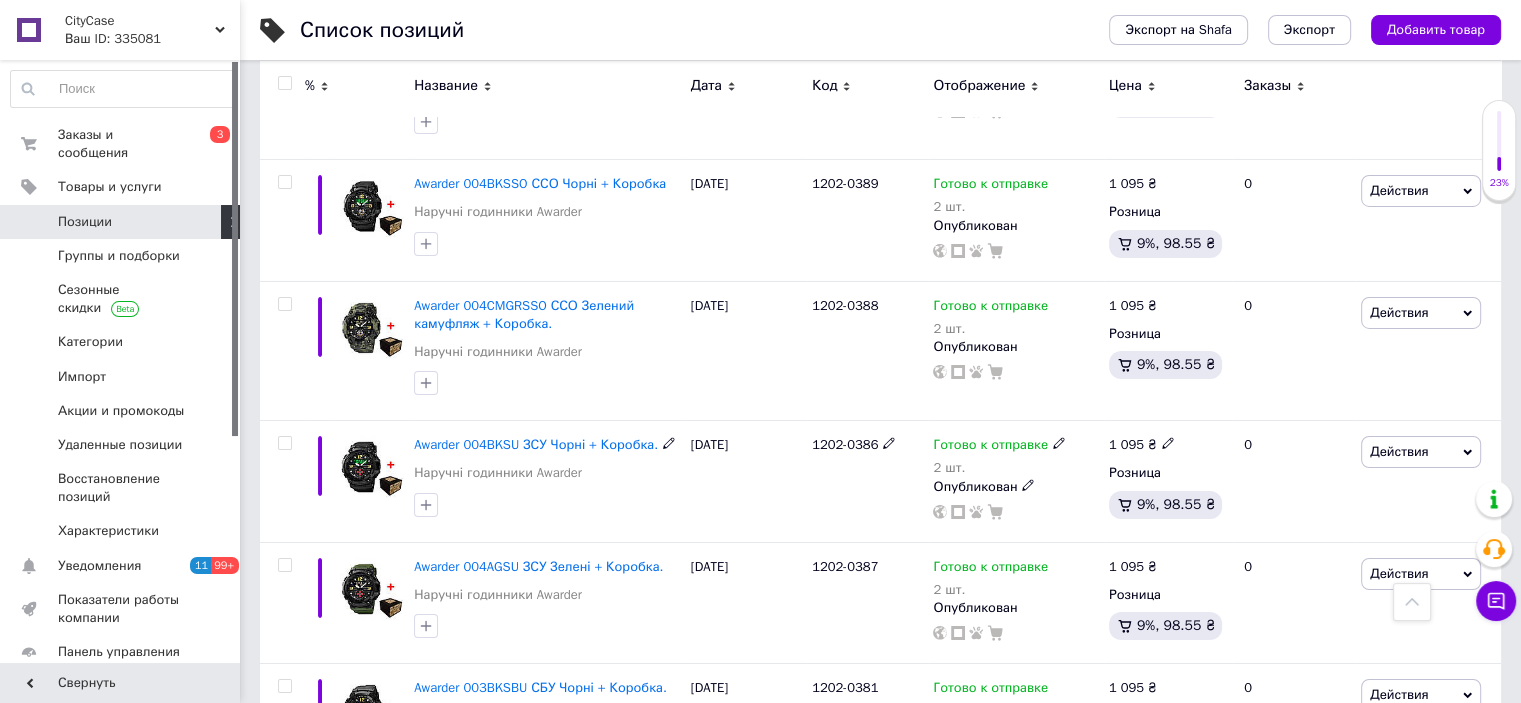 scroll, scrollTop: 14736, scrollLeft: 0, axis: vertical 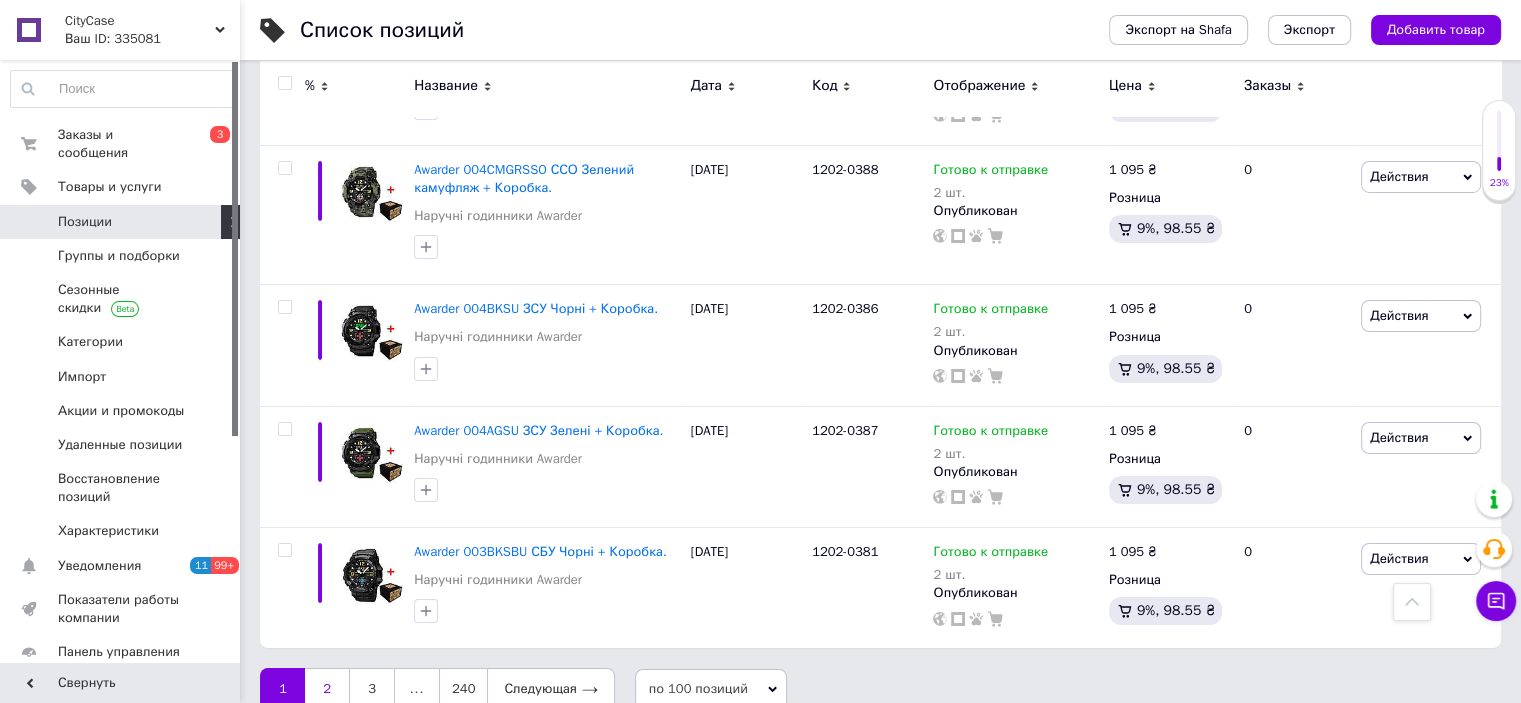 click on "2" at bounding box center (327, 689) 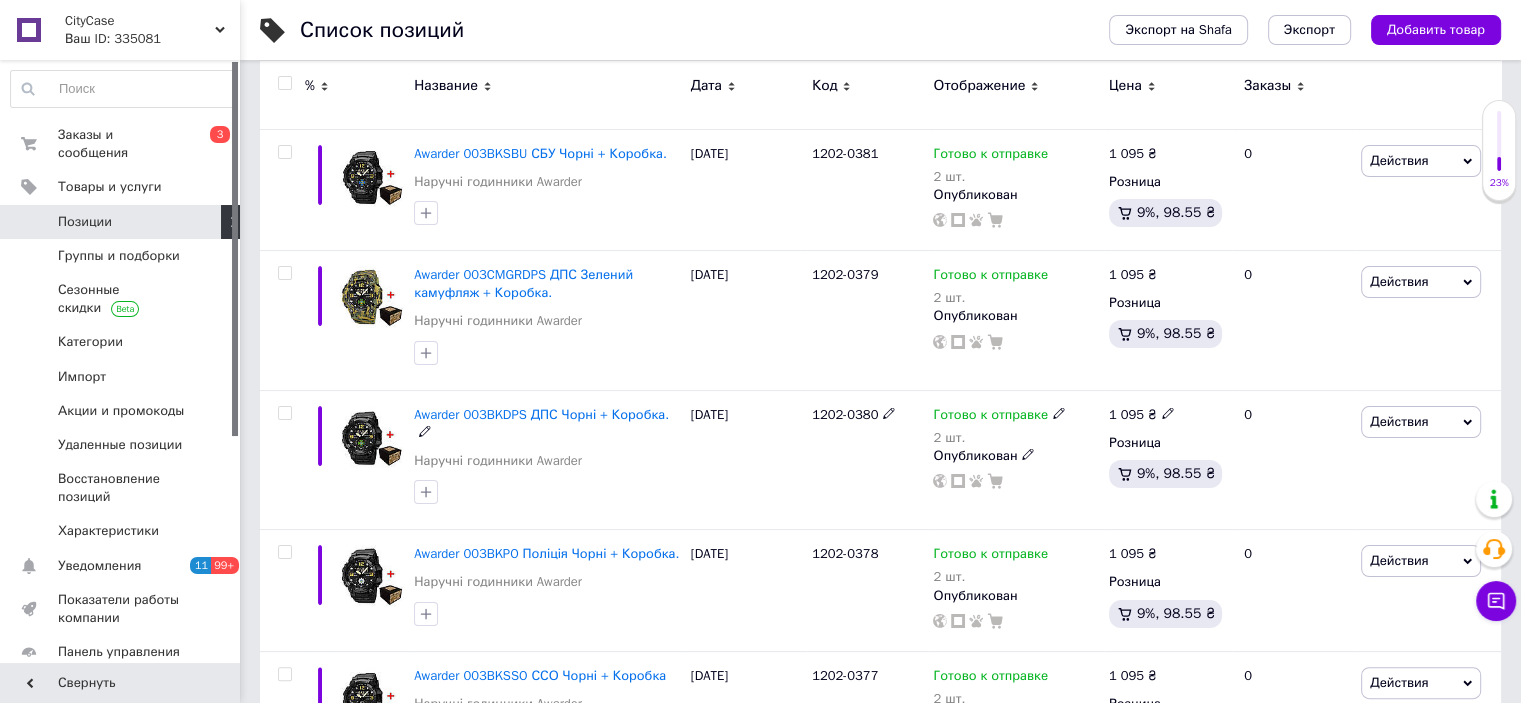 scroll, scrollTop: 0, scrollLeft: 0, axis: both 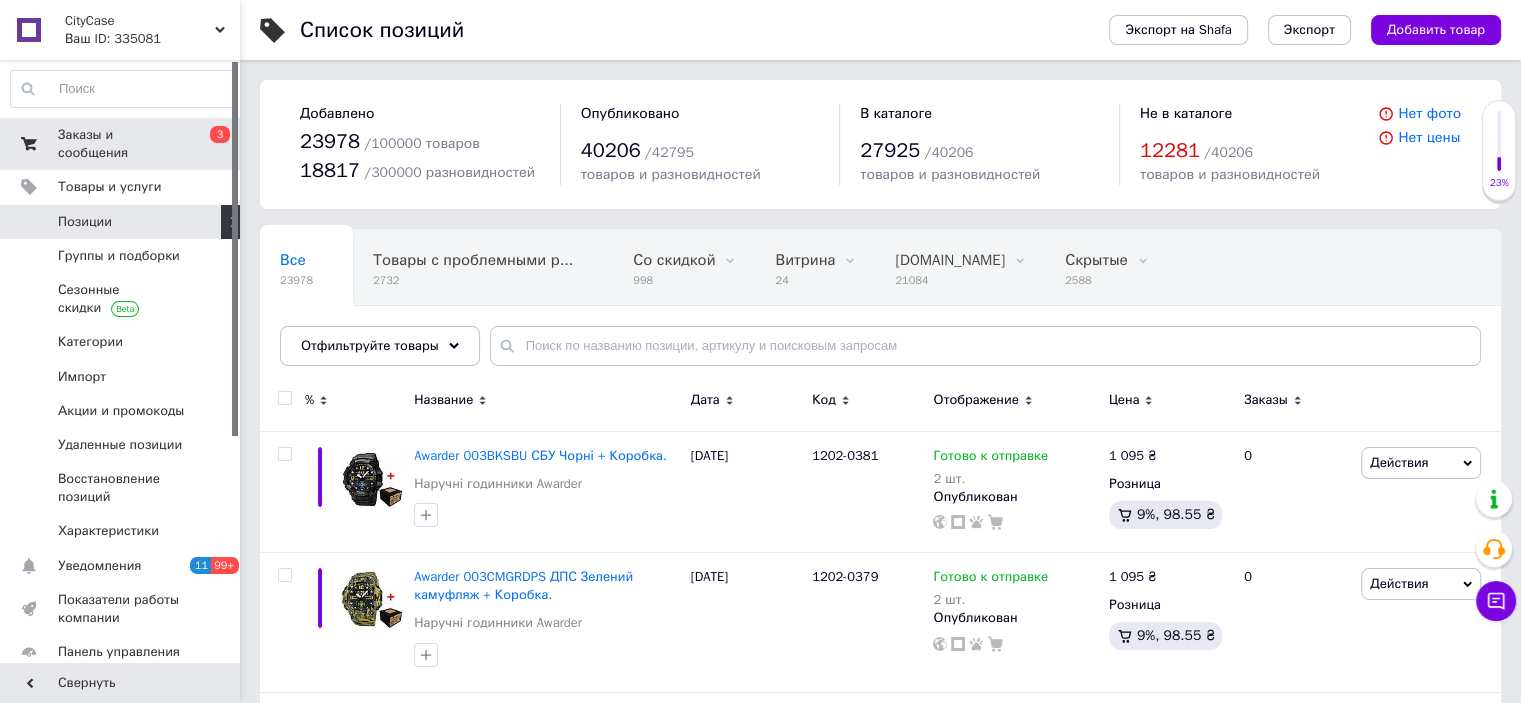 click on "Заказы и сообщения" at bounding box center (121, 144) 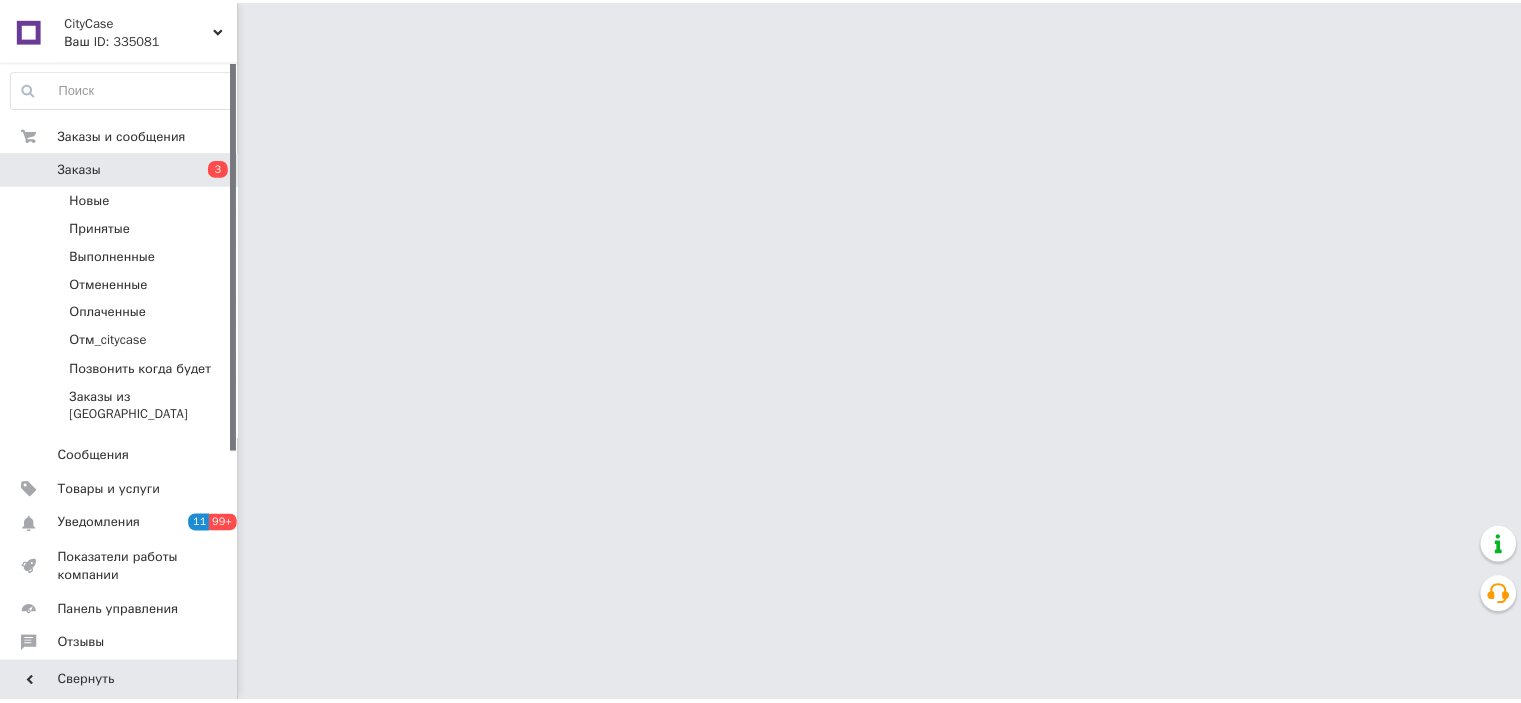 scroll, scrollTop: 0, scrollLeft: 0, axis: both 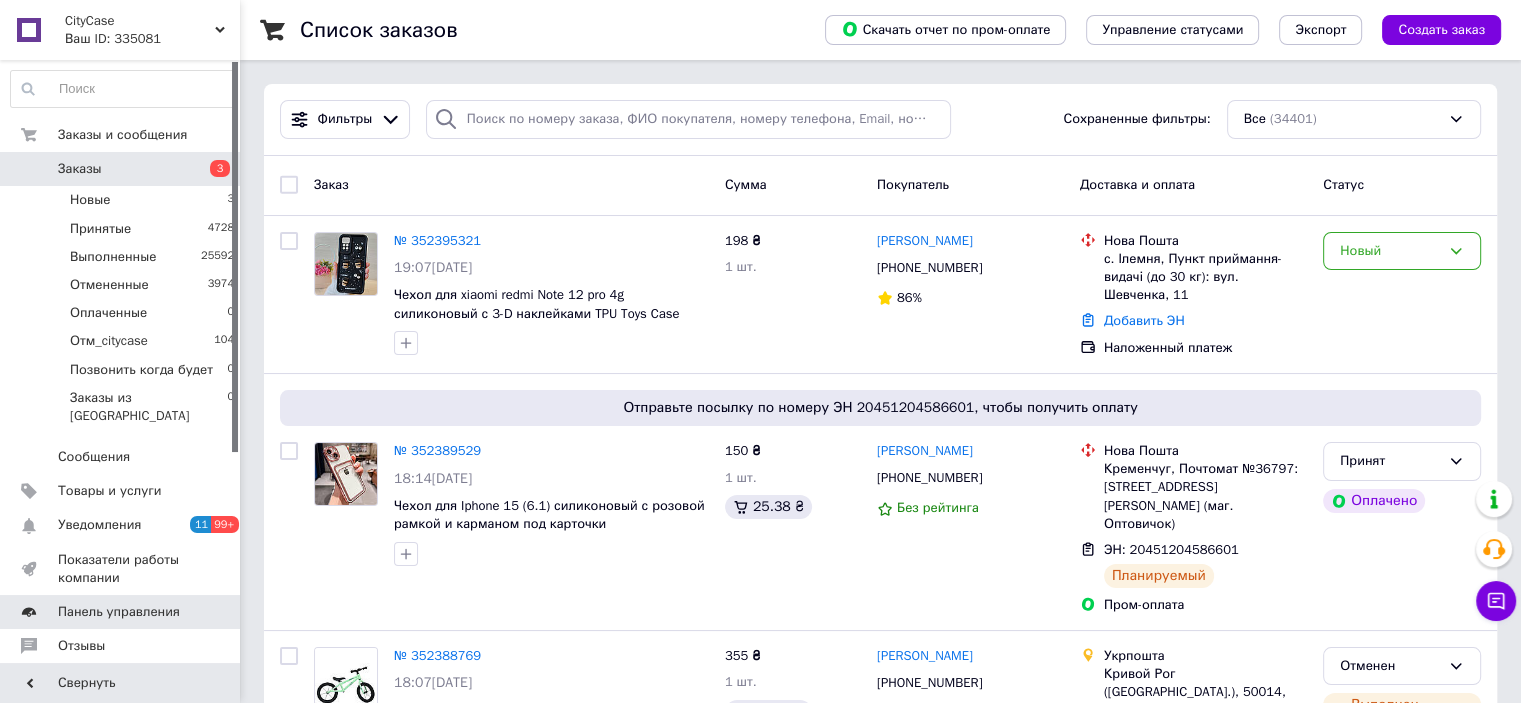 click on "Панель управления" at bounding box center [123, 612] 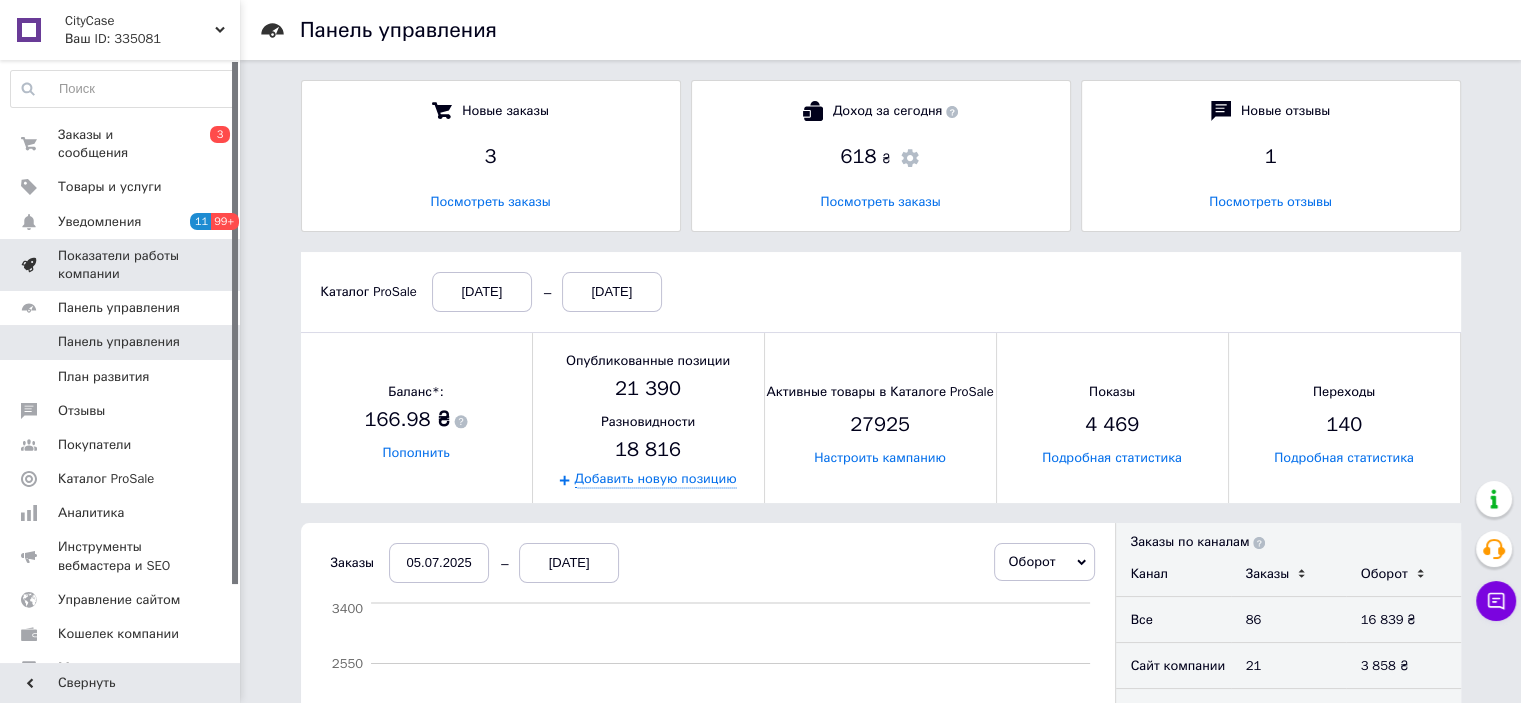 scroll, scrollTop: 10, scrollLeft: 9, axis: both 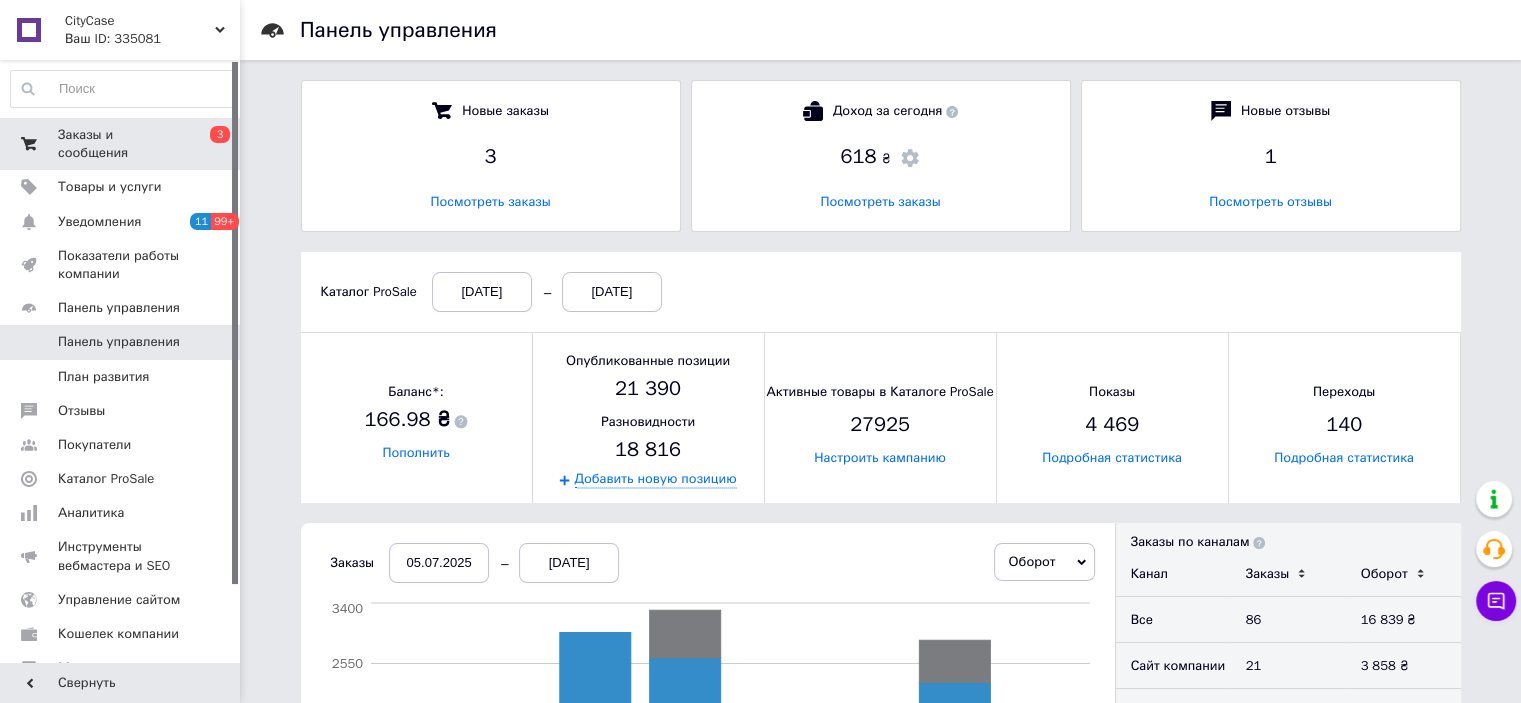 click on "Заказы и сообщения" at bounding box center [121, 144] 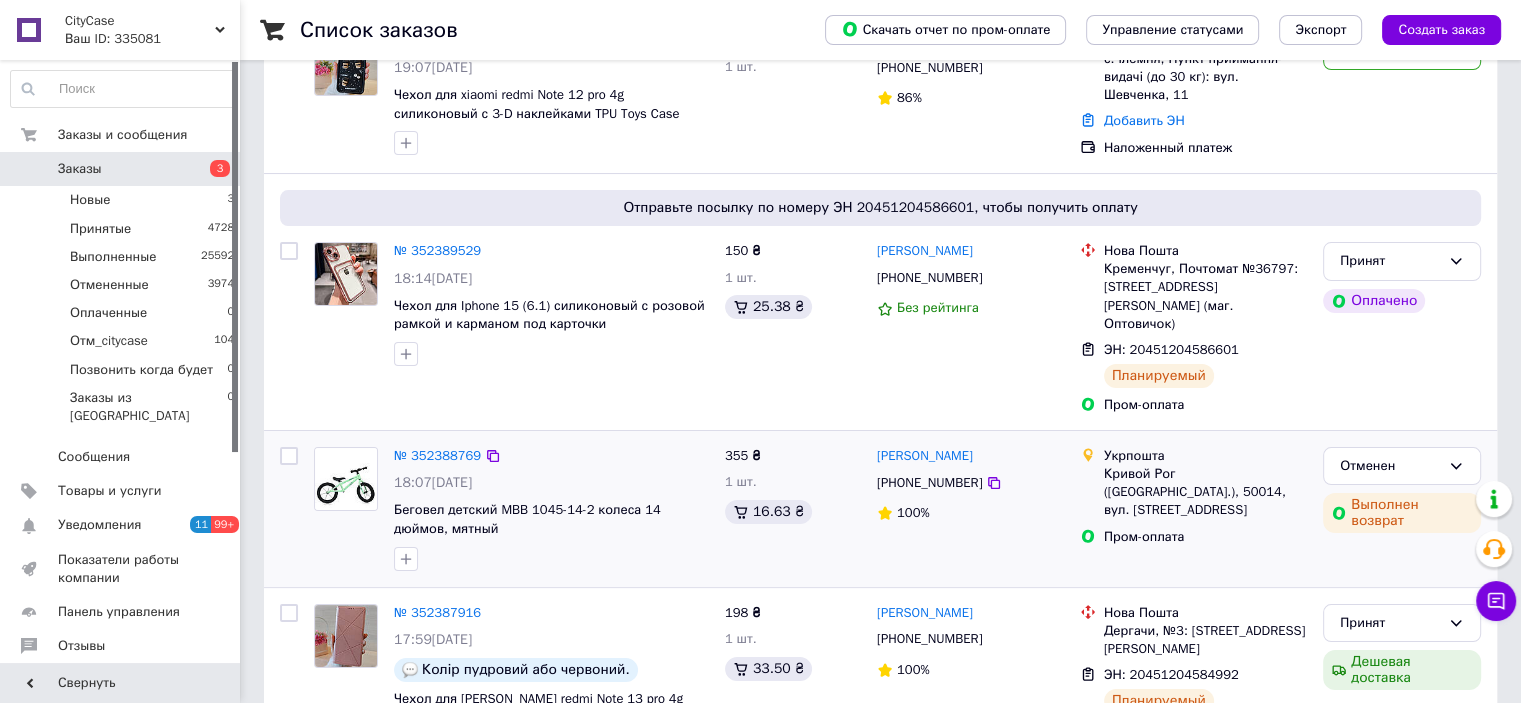 scroll, scrollTop: 0, scrollLeft: 0, axis: both 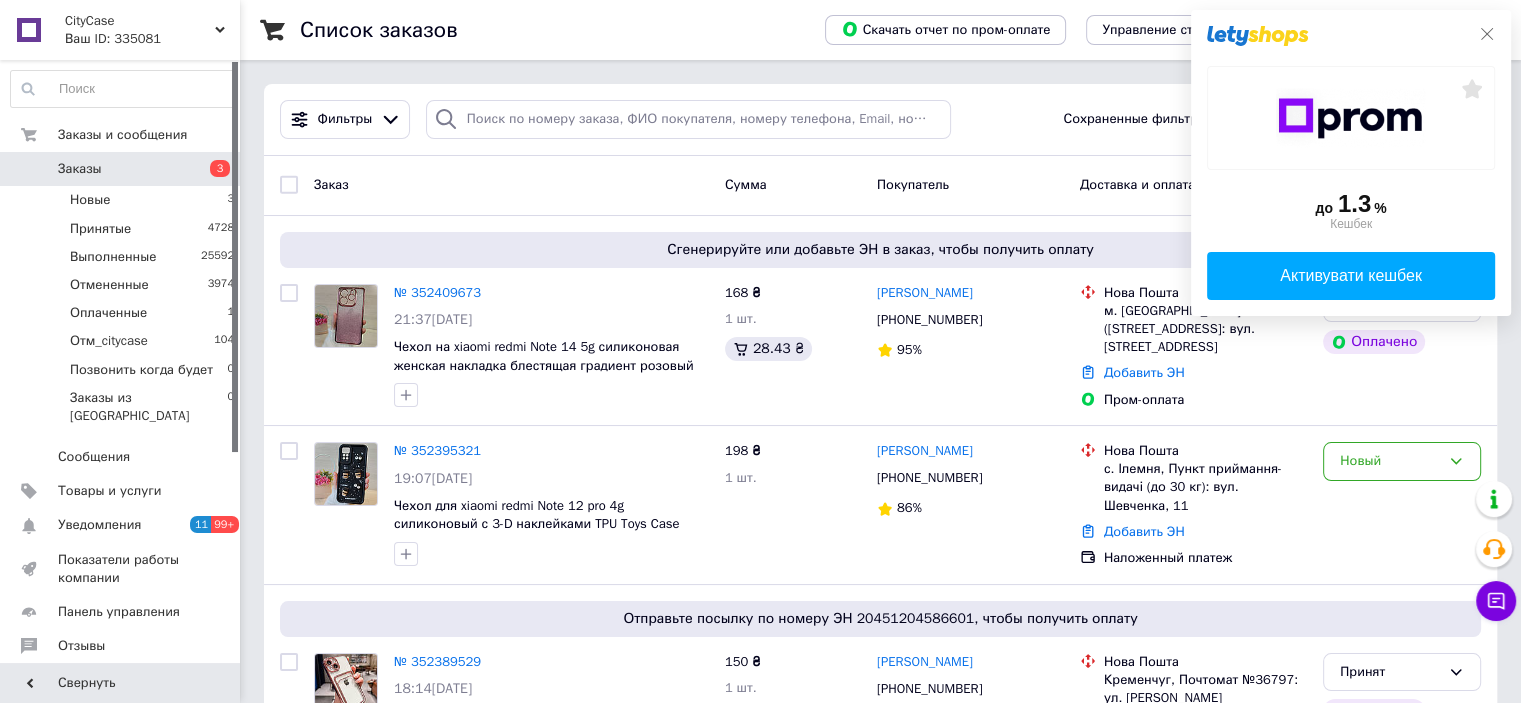 click on "до  1.3 %  Кешбек   Активувати кешбек" 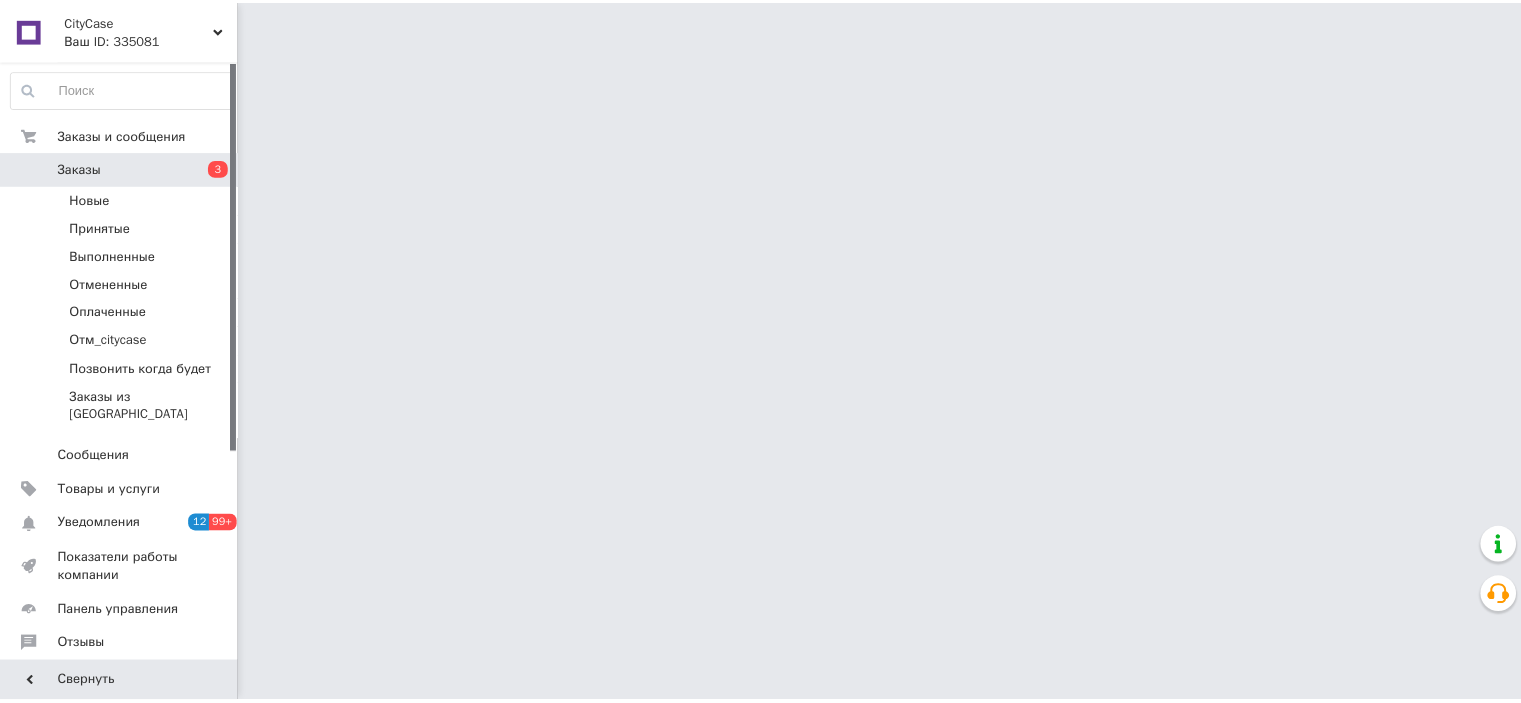 scroll, scrollTop: 0, scrollLeft: 0, axis: both 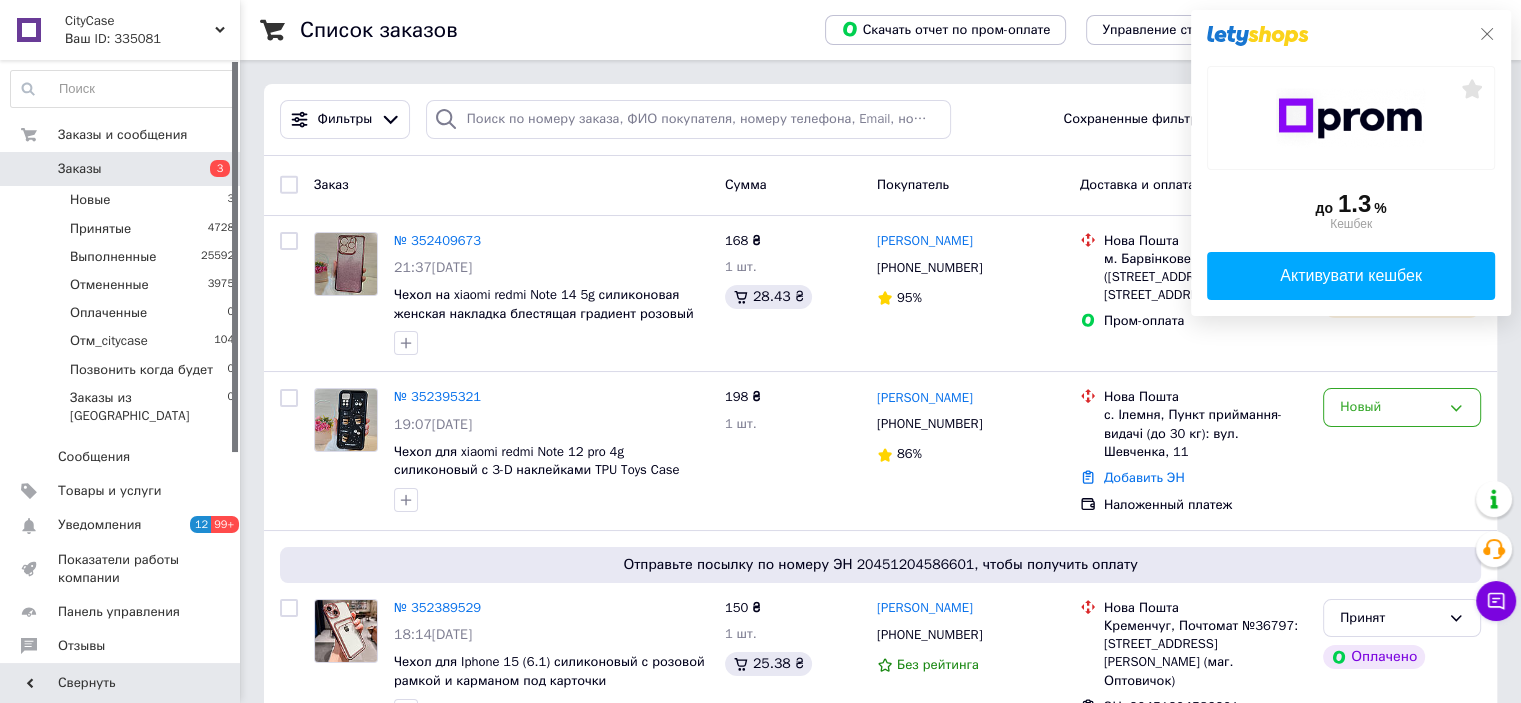 click 